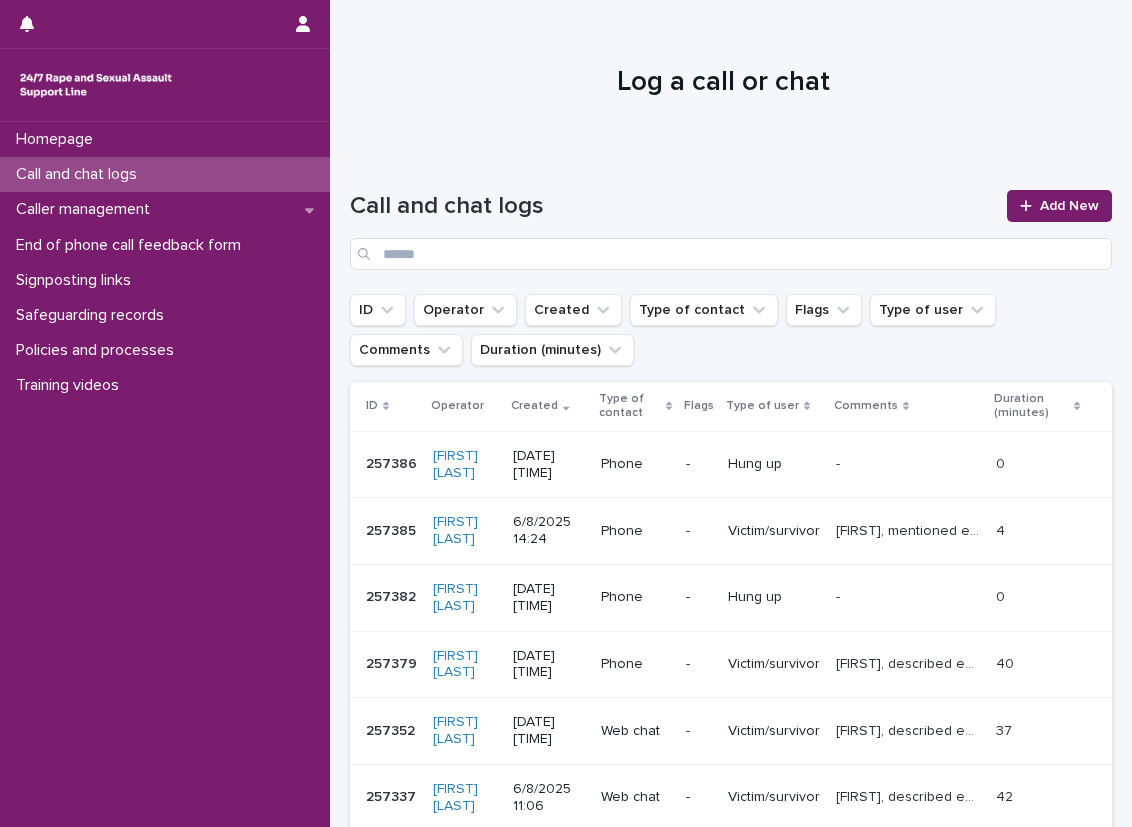 scroll, scrollTop: 0, scrollLeft: 0, axis: both 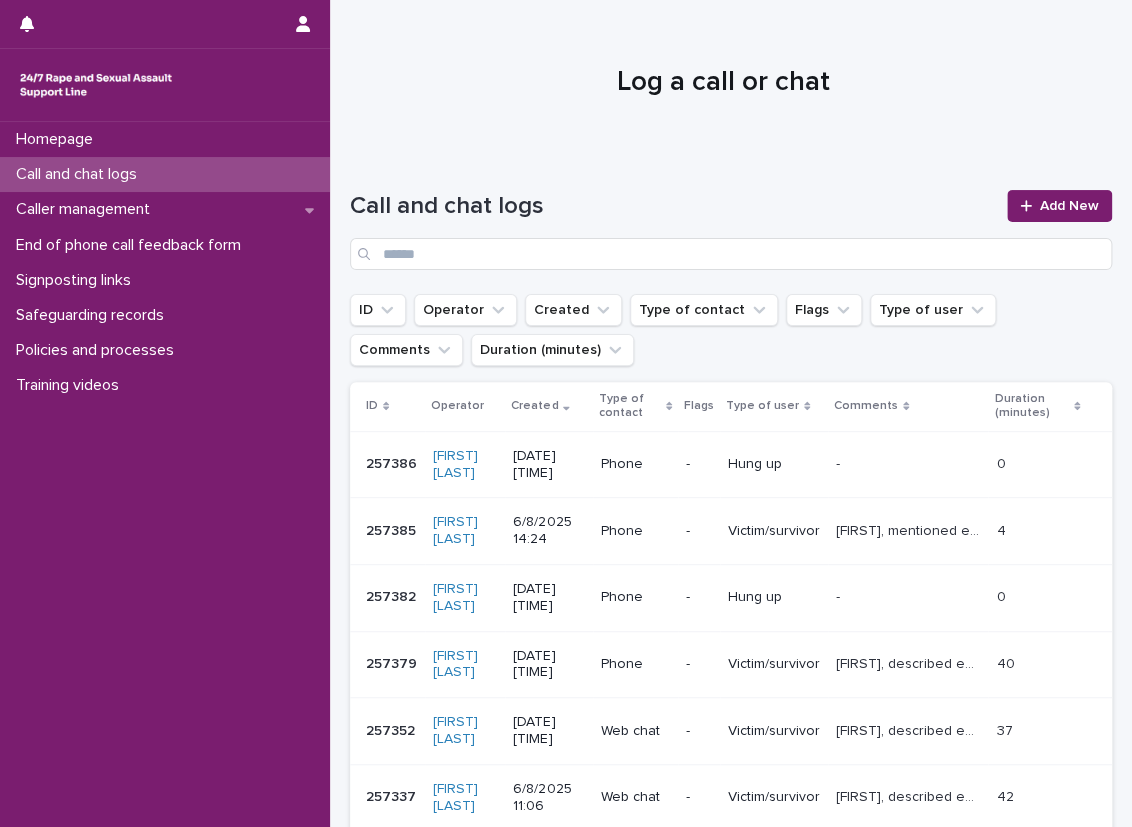 drag, startPoint x: 211, startPoint y: 180, endPoint x: 306, endPoint y: 176, distance: 95.084175 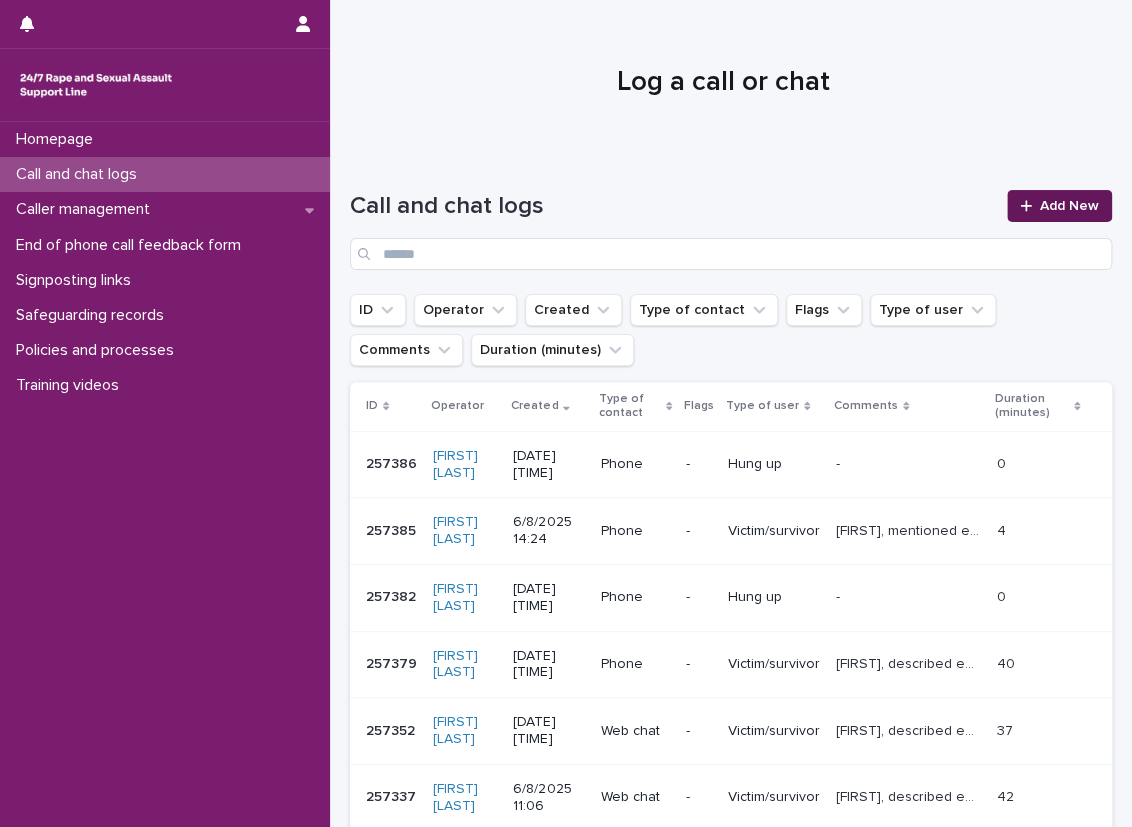 click on "Add New" at bounding box center [1059, 206] 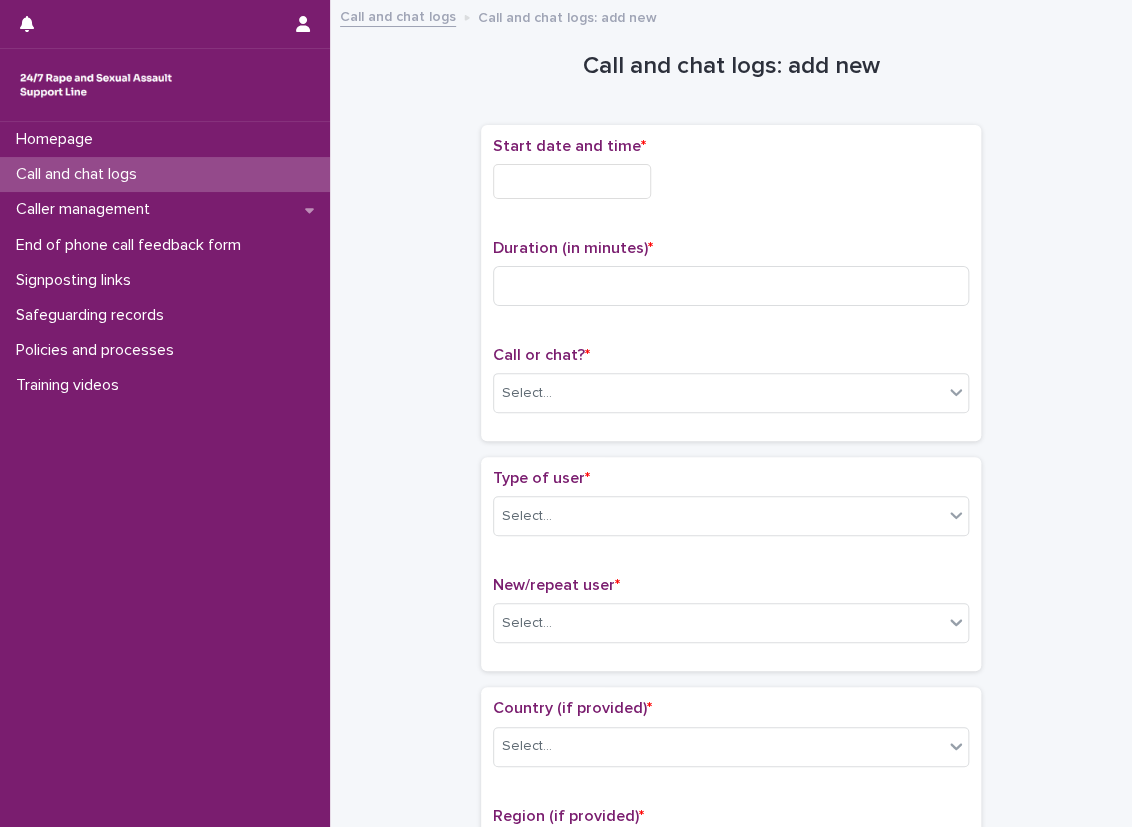 click at bounding box center [731, 181] 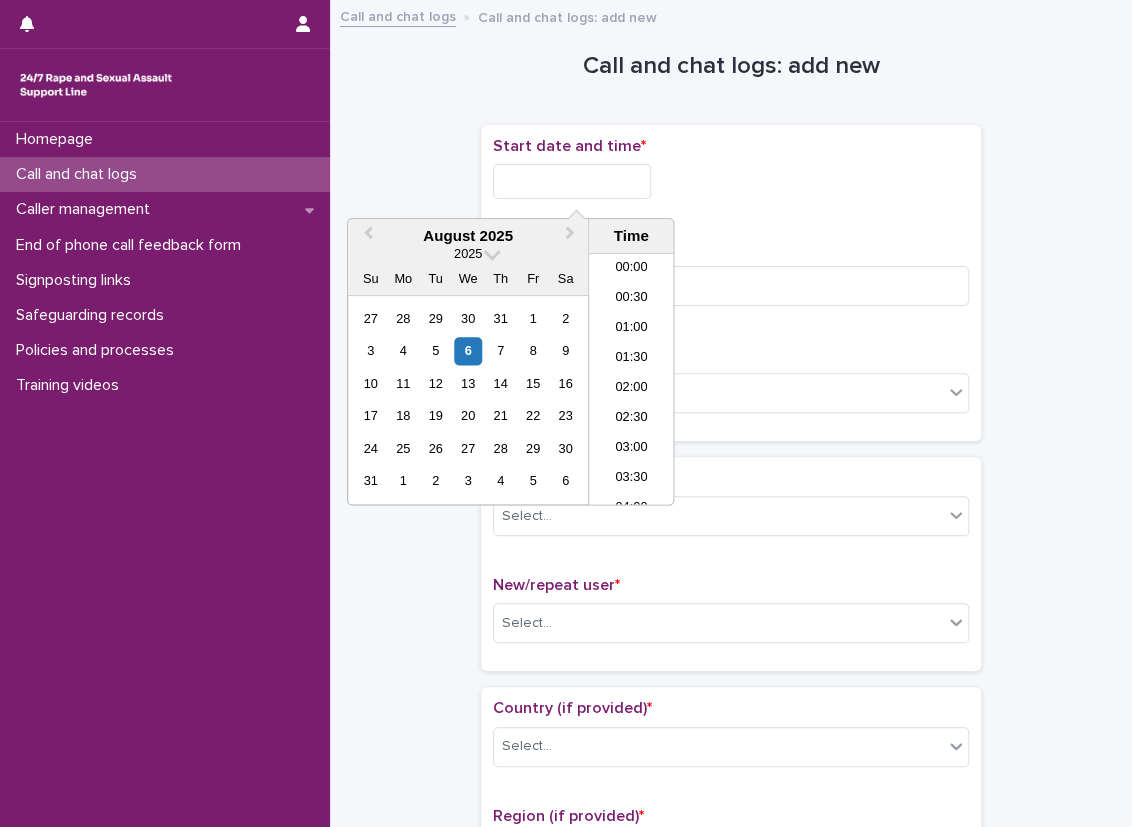 click at bounding box center (572, 181) 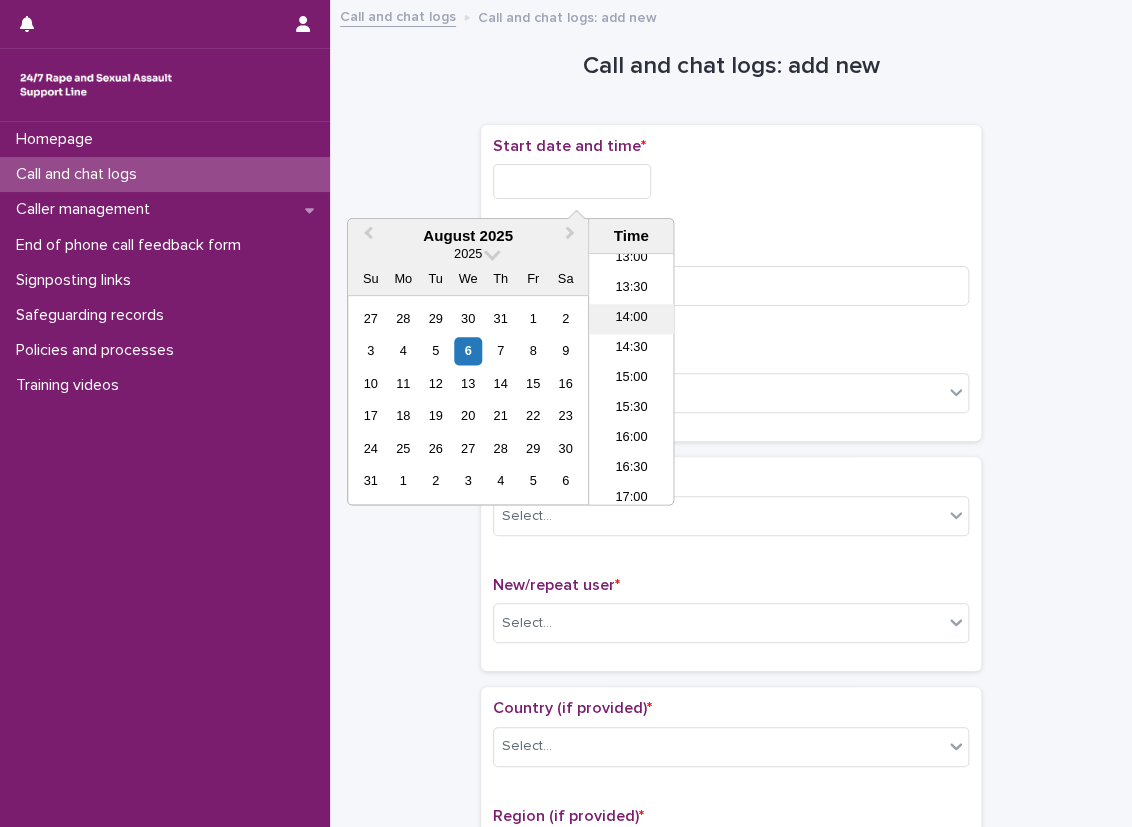 click on "14:00" at bounding box center [631, 319] 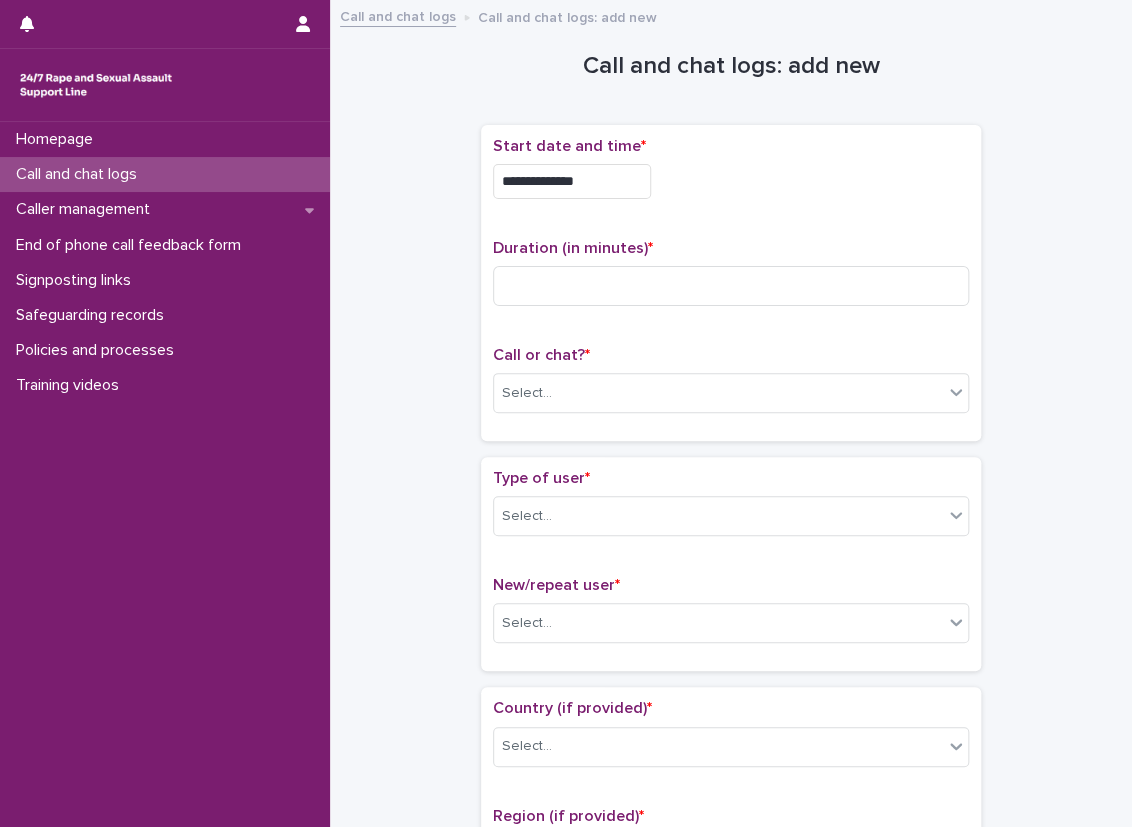 click on "**********" at bounding box center (731, 176) 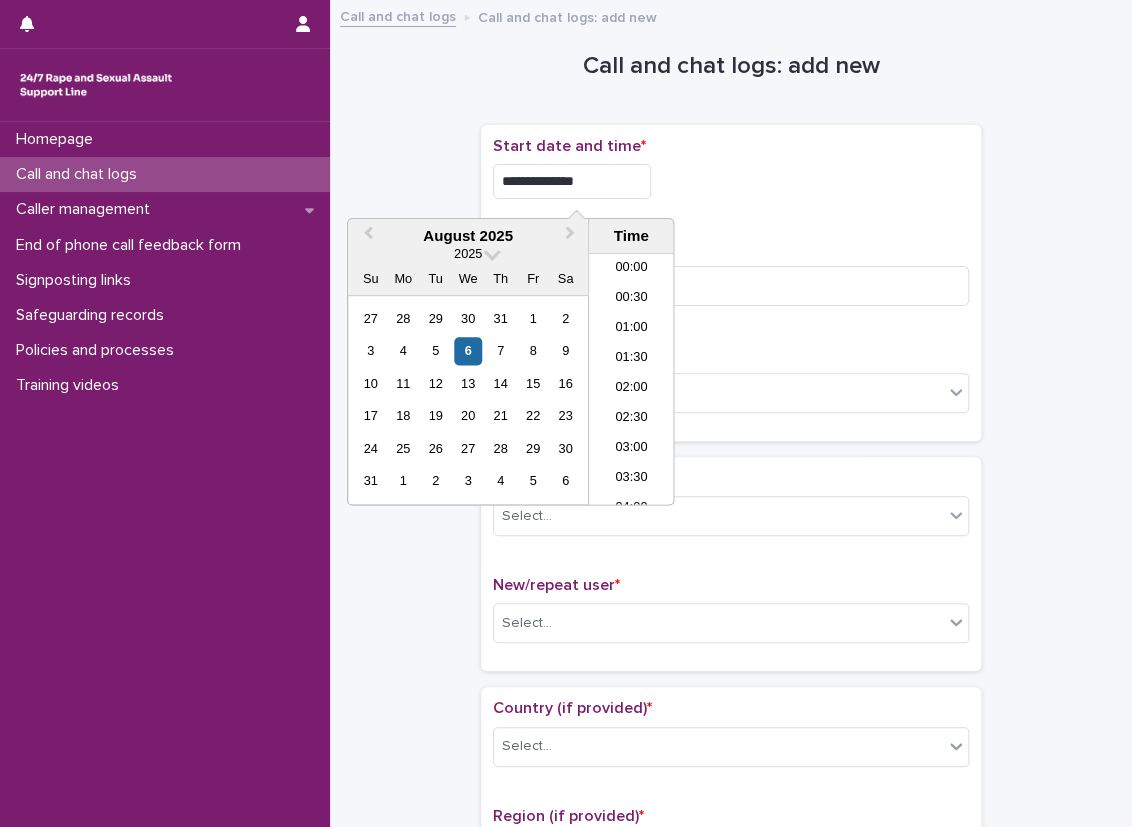 click on "**********" at bounding box center (572, 181) 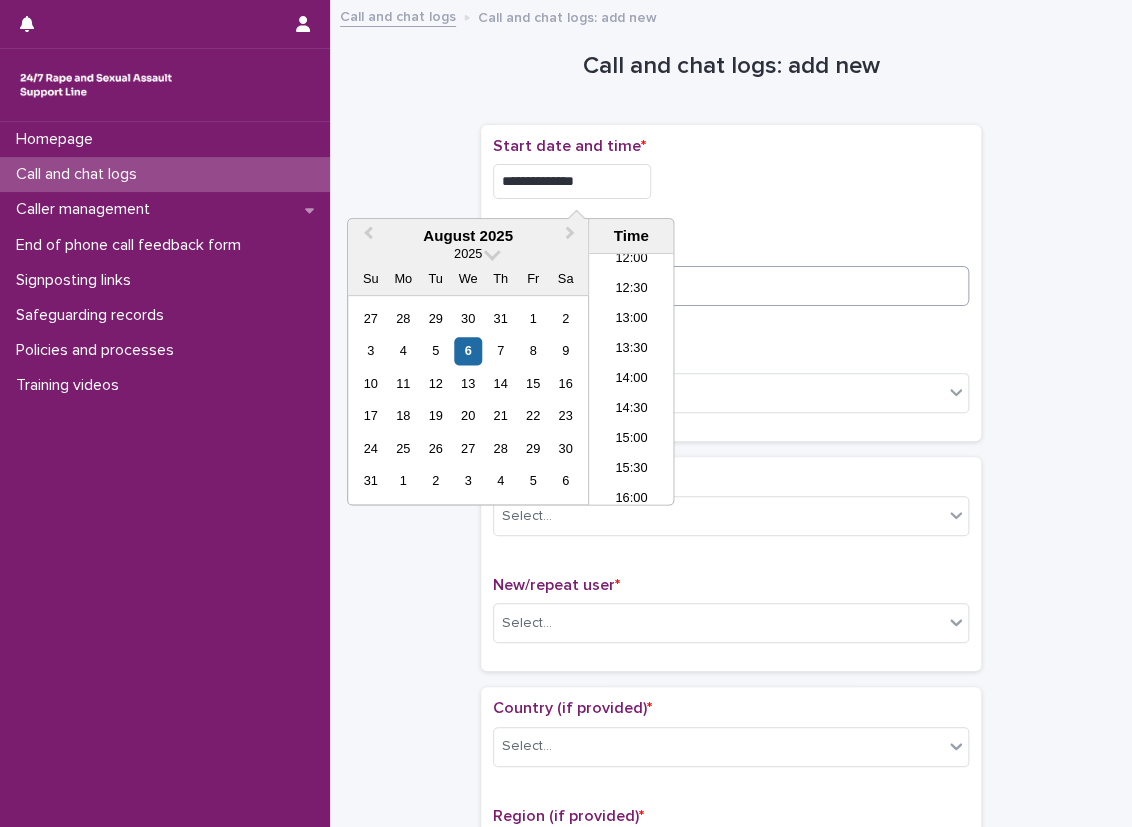 type on "**********" 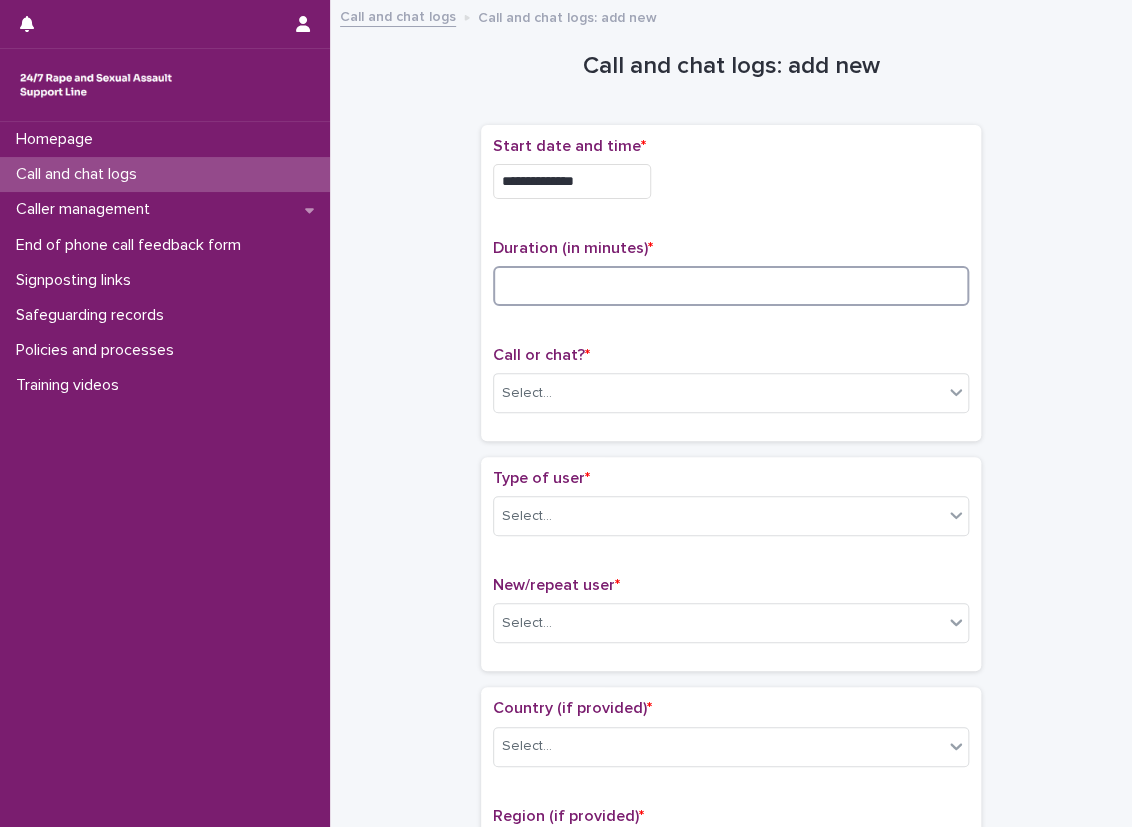 click at bounding box center [731, 286] 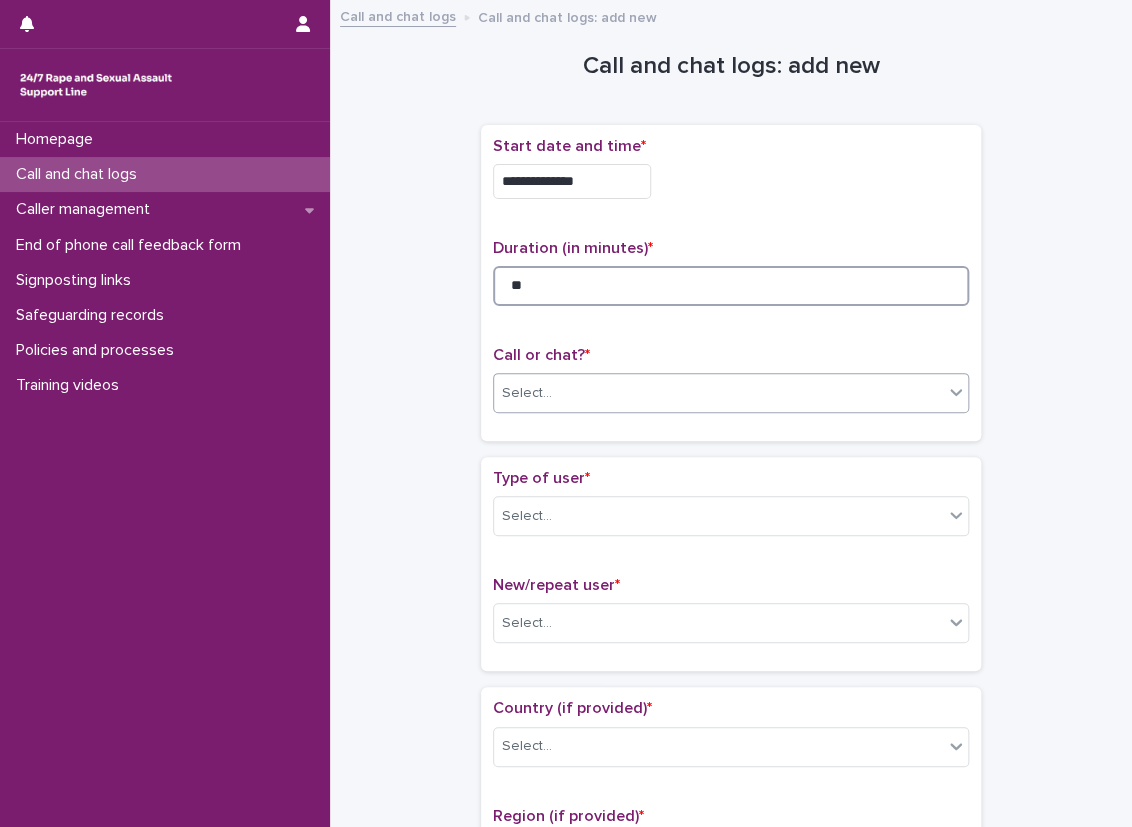 type on "**" 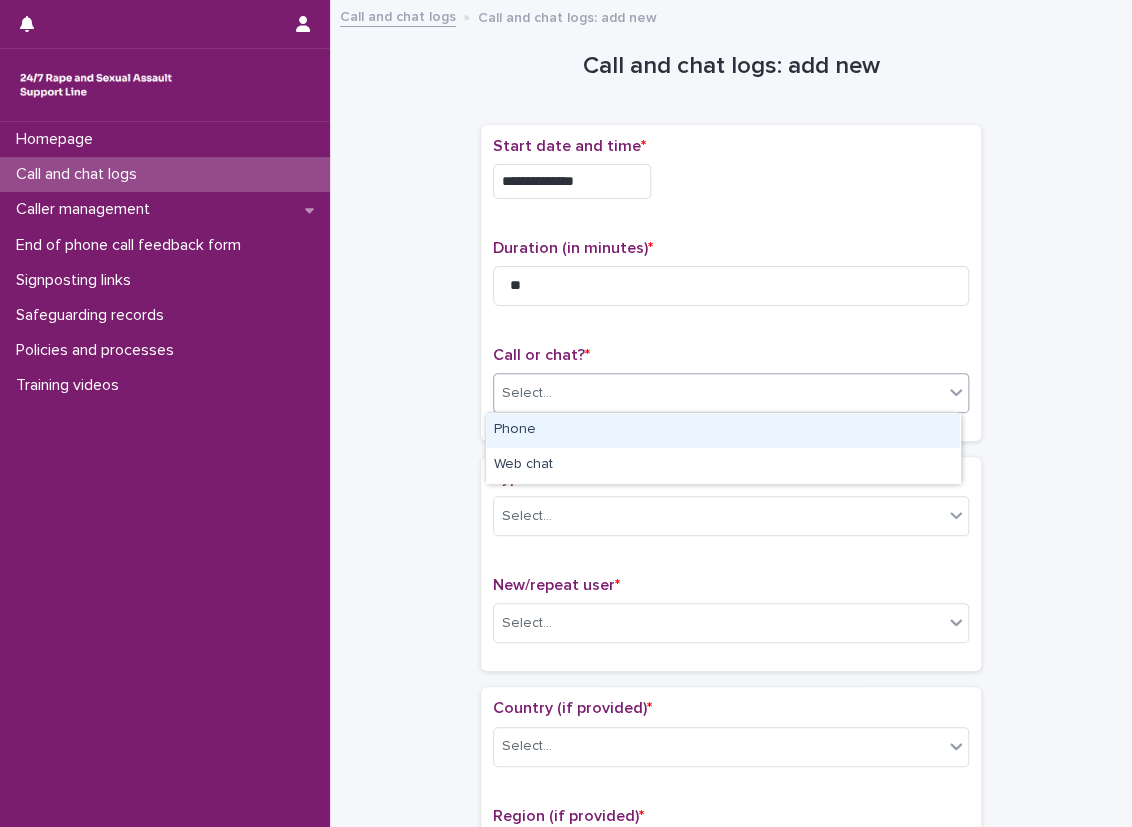click on "Select..." at bounding box center [718, 393] 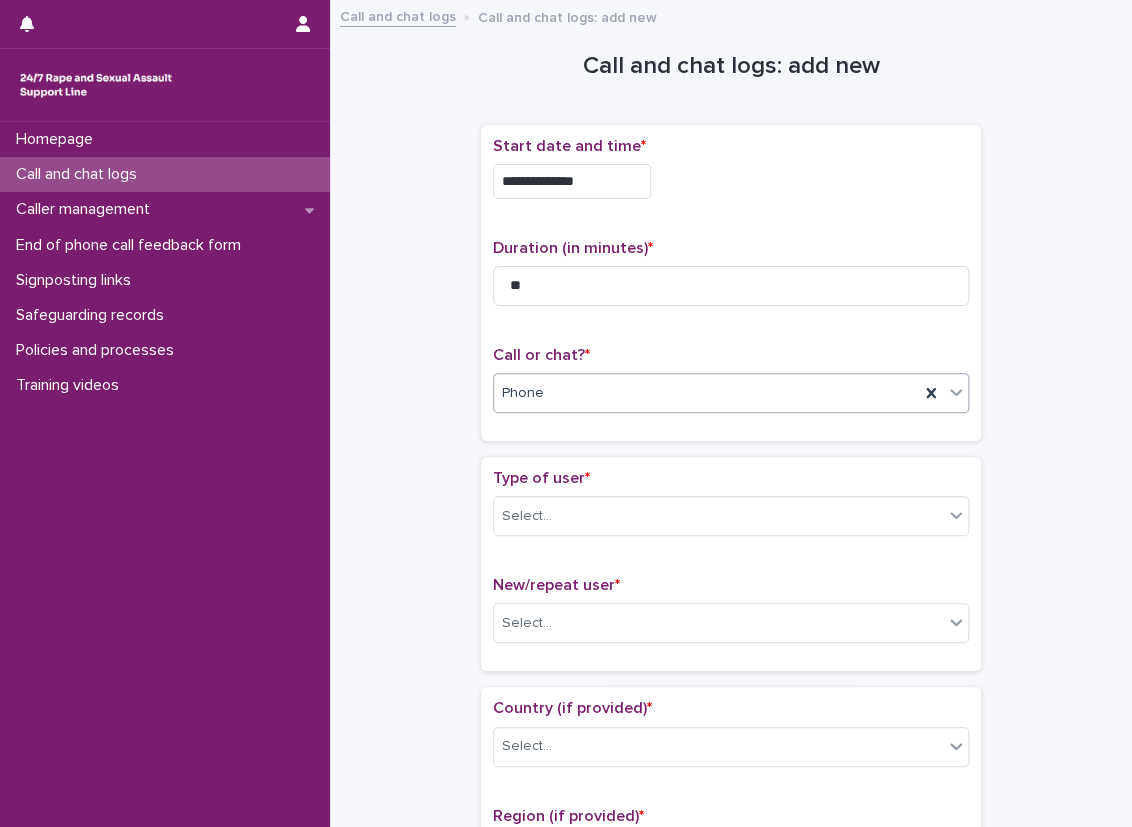 click on "**********" at bounding box center [731, 1034] 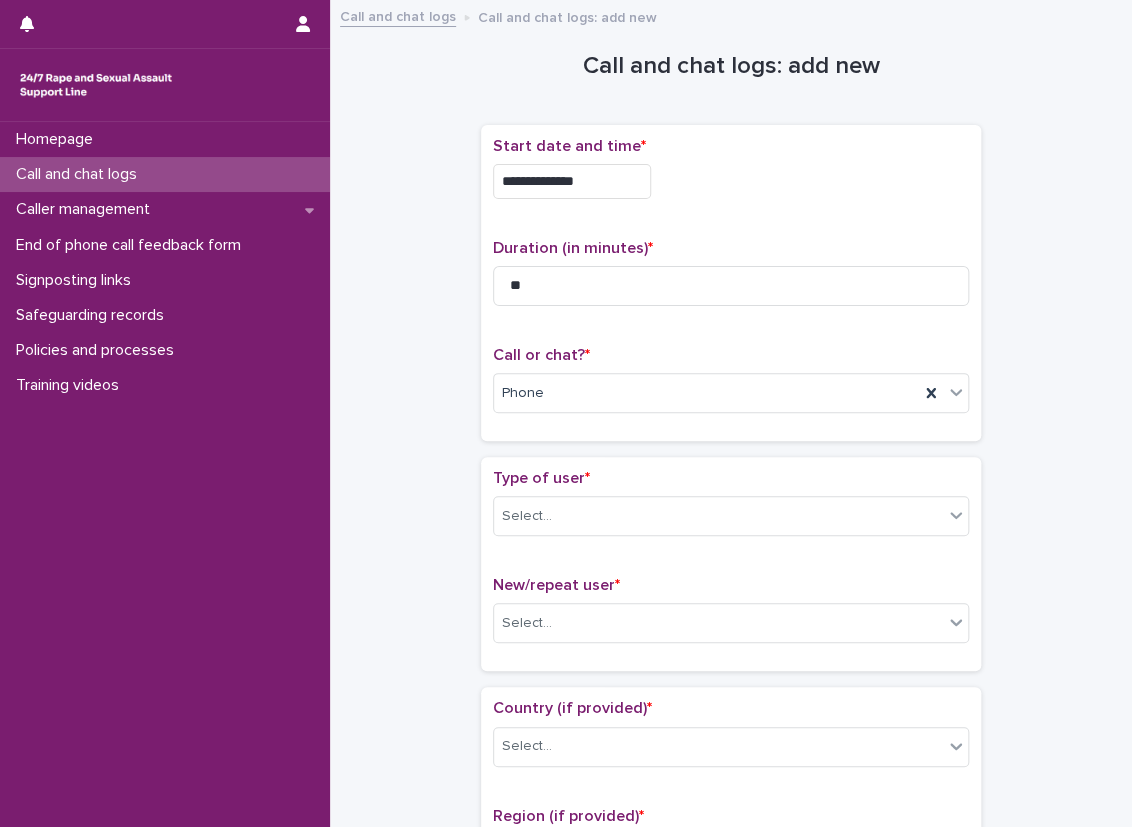 click on "**********" at bounding box center (731, 1034) 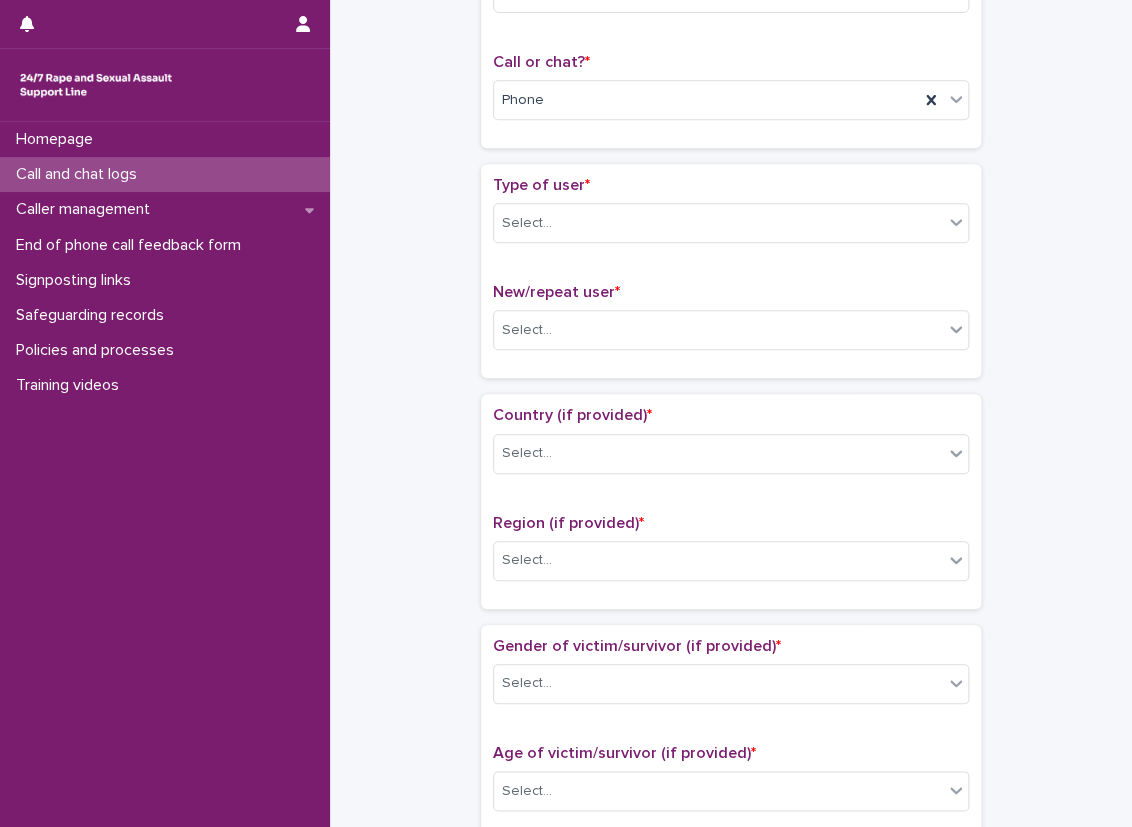 scroll, scrollTop: 300, scrollLeft: 0, axis: vertical 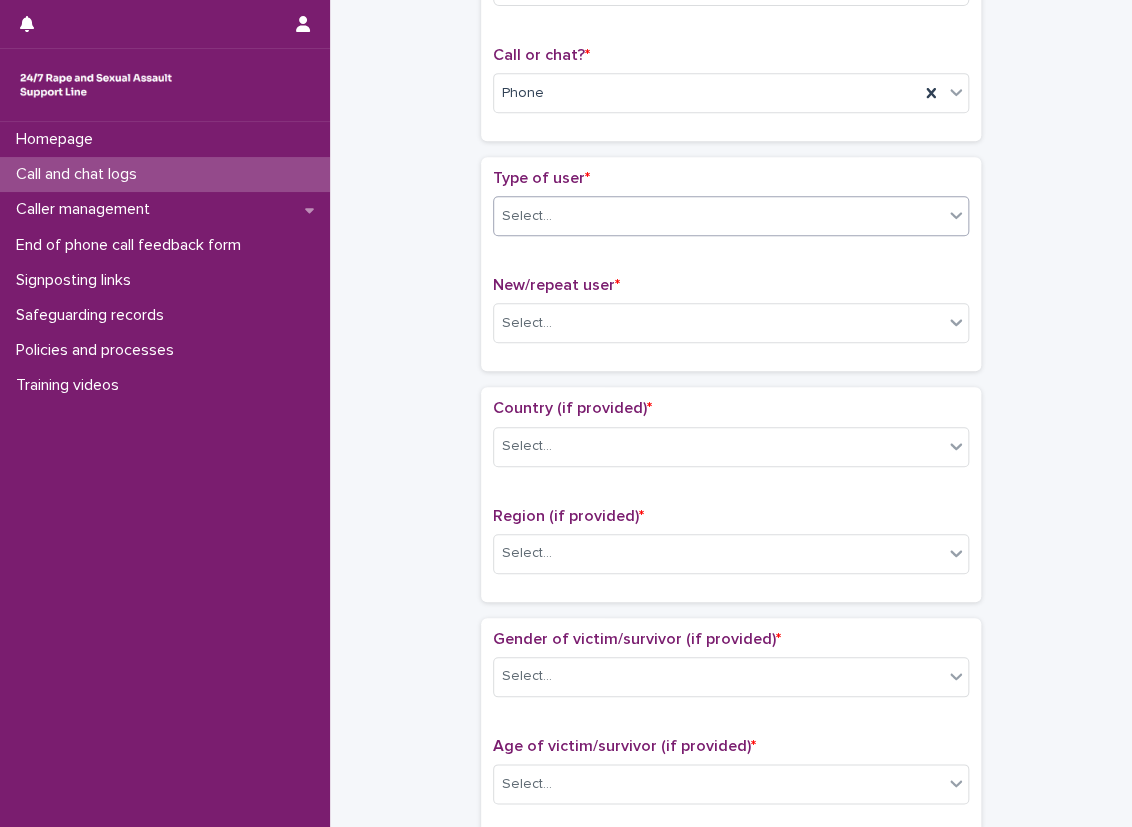 click on "Select..." at bounding box center (718, 216) 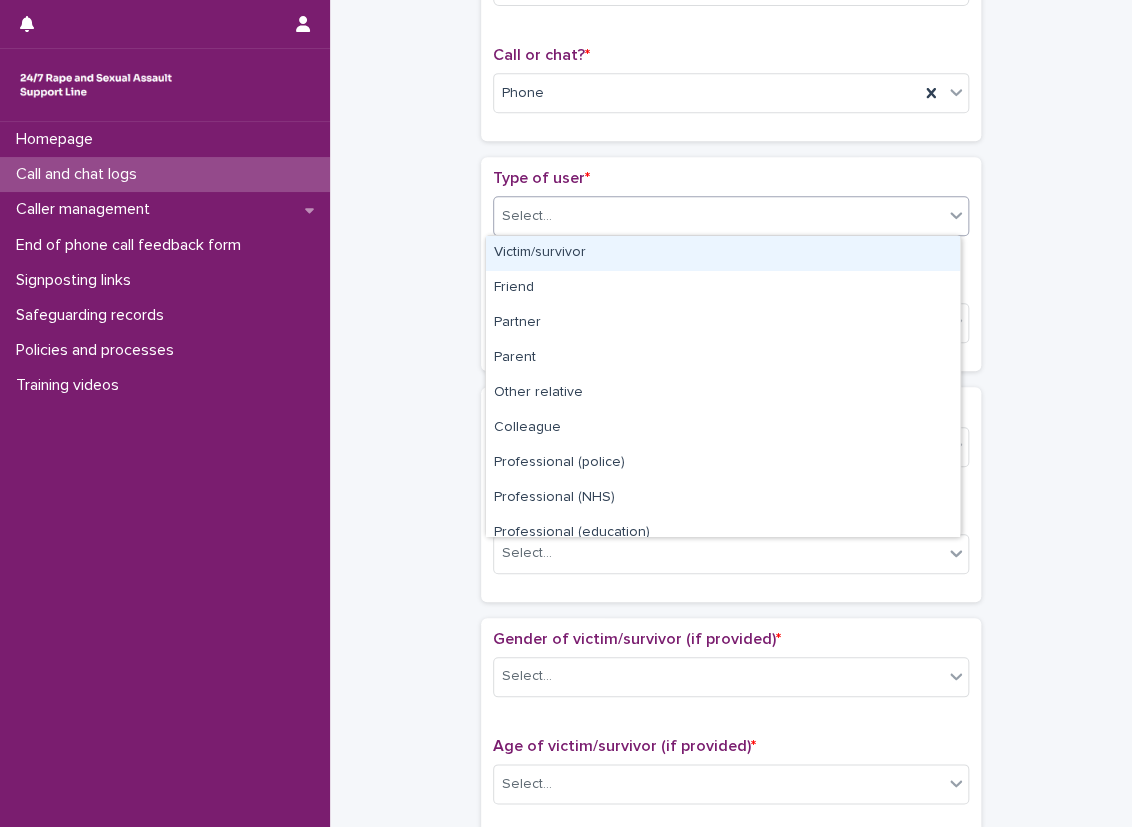 click on "Victim/survivor" at bounding box center [723, 253] 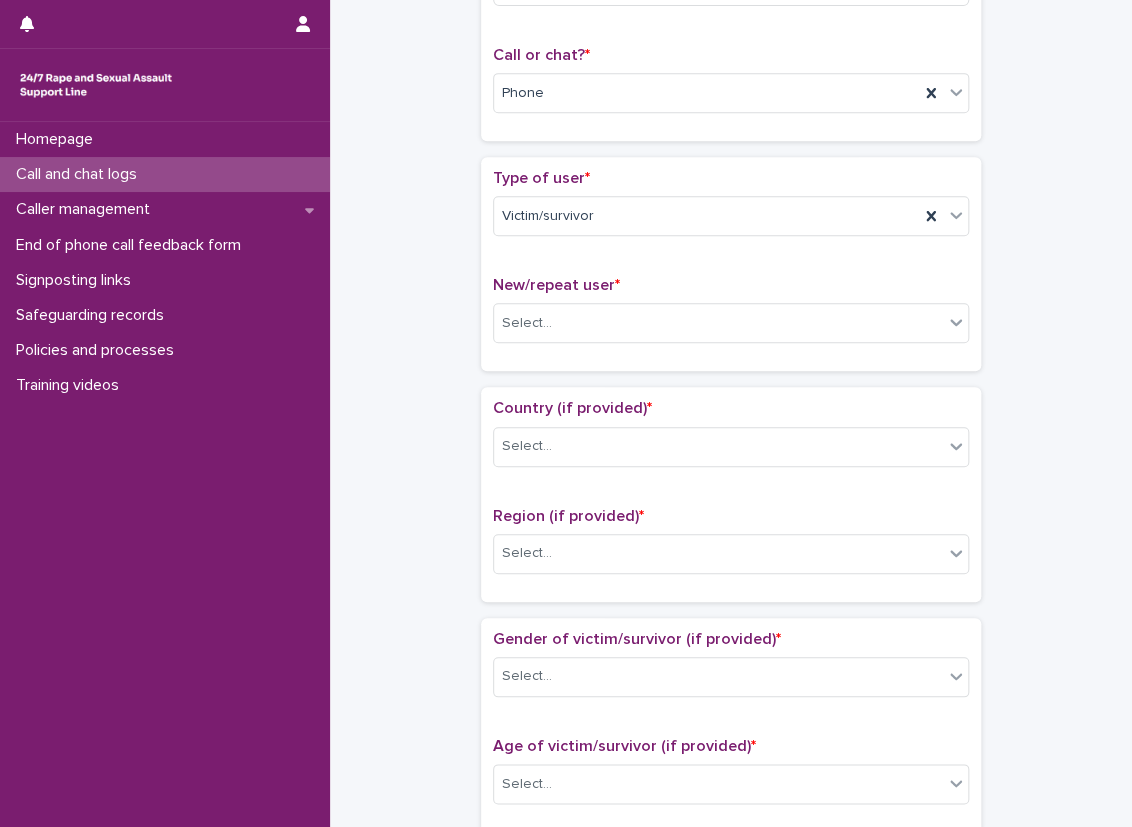 click on "Type of user * Victim/survivor New/repeat user * Select..." at bounding box center [731, 264] 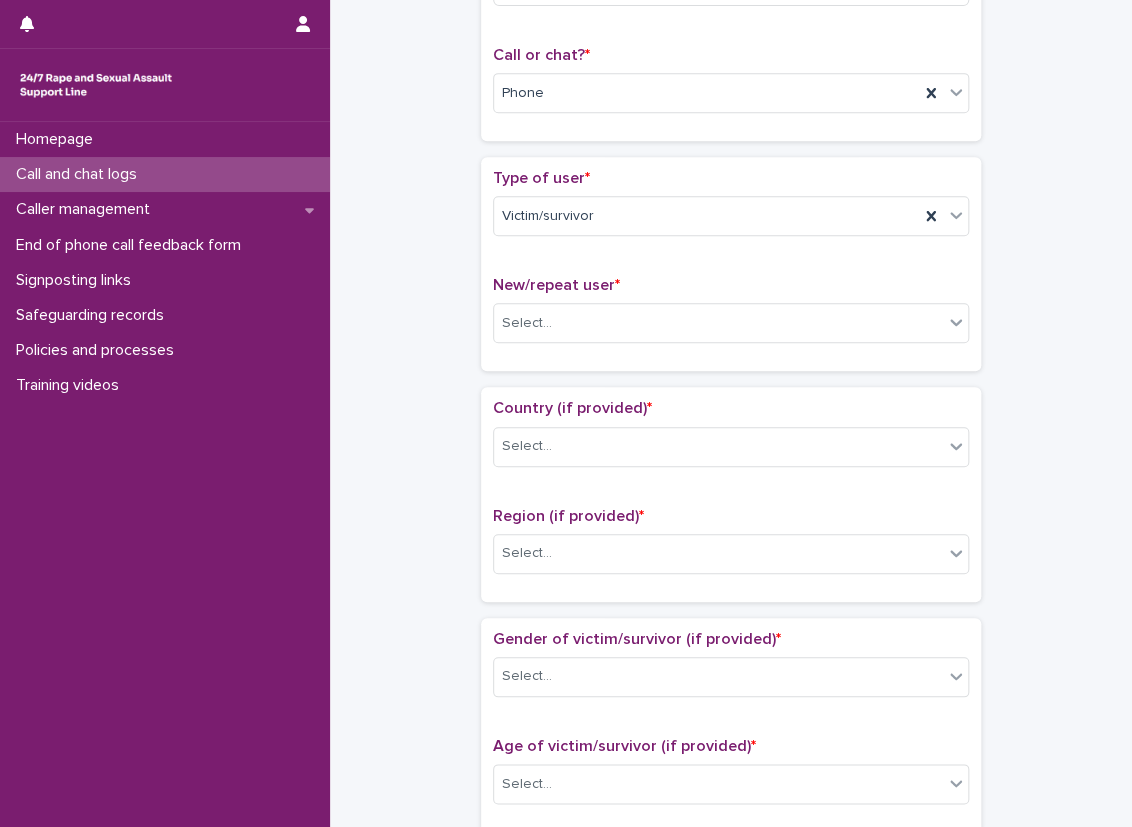 click on "**********" at bounding box center [731, 734] 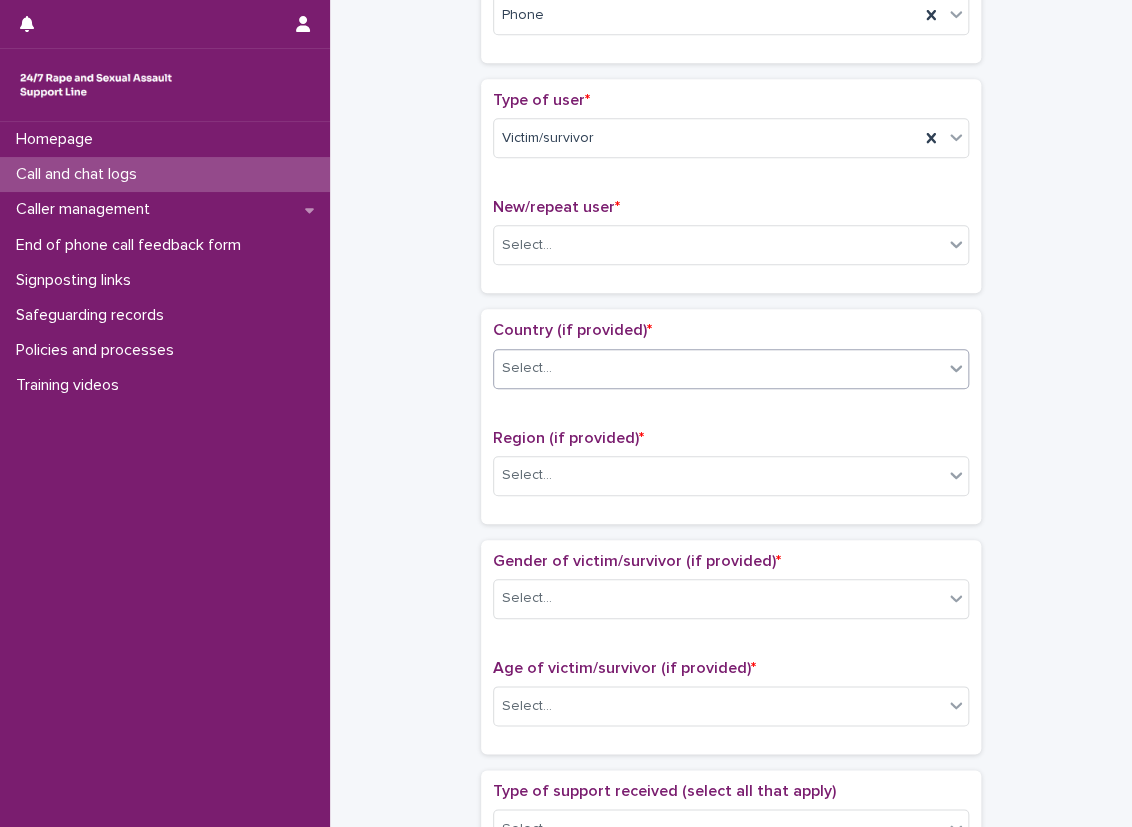 scroll, scrollTop: 400, scrollLeft: 0, axis: vertical 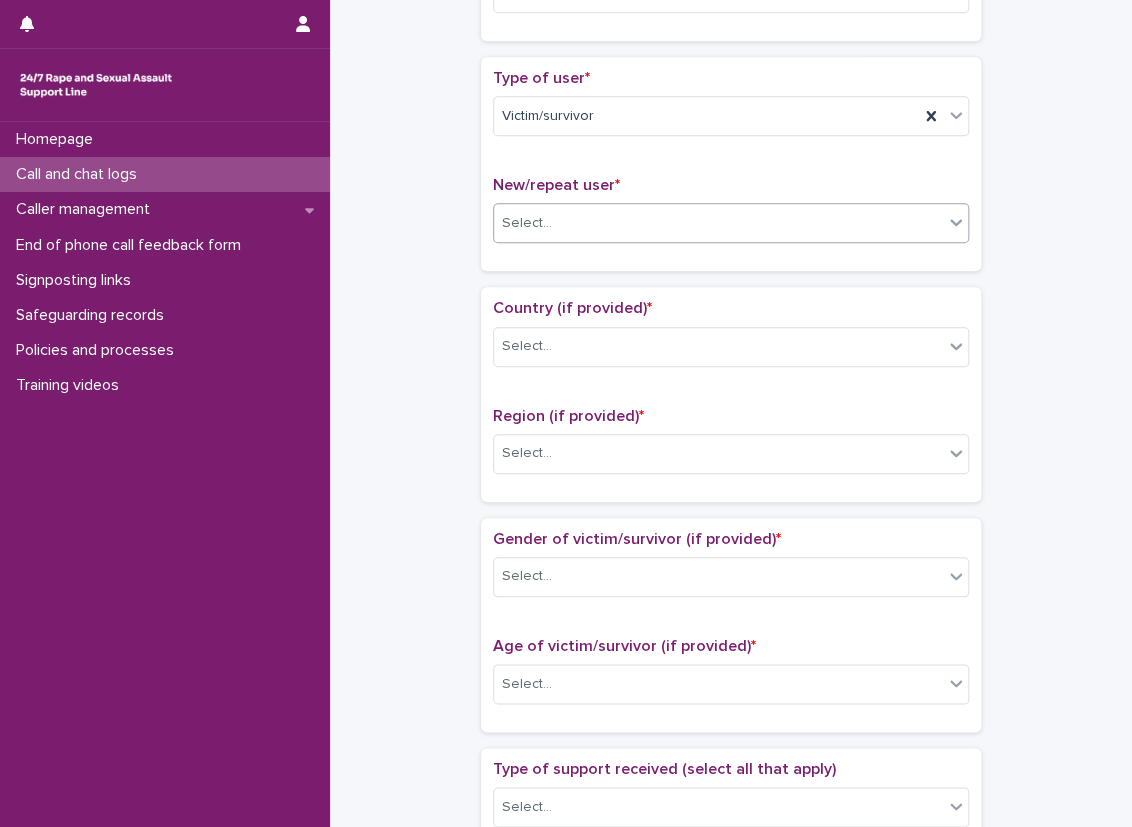 click on "Select..." at bounding box center [718, 223] 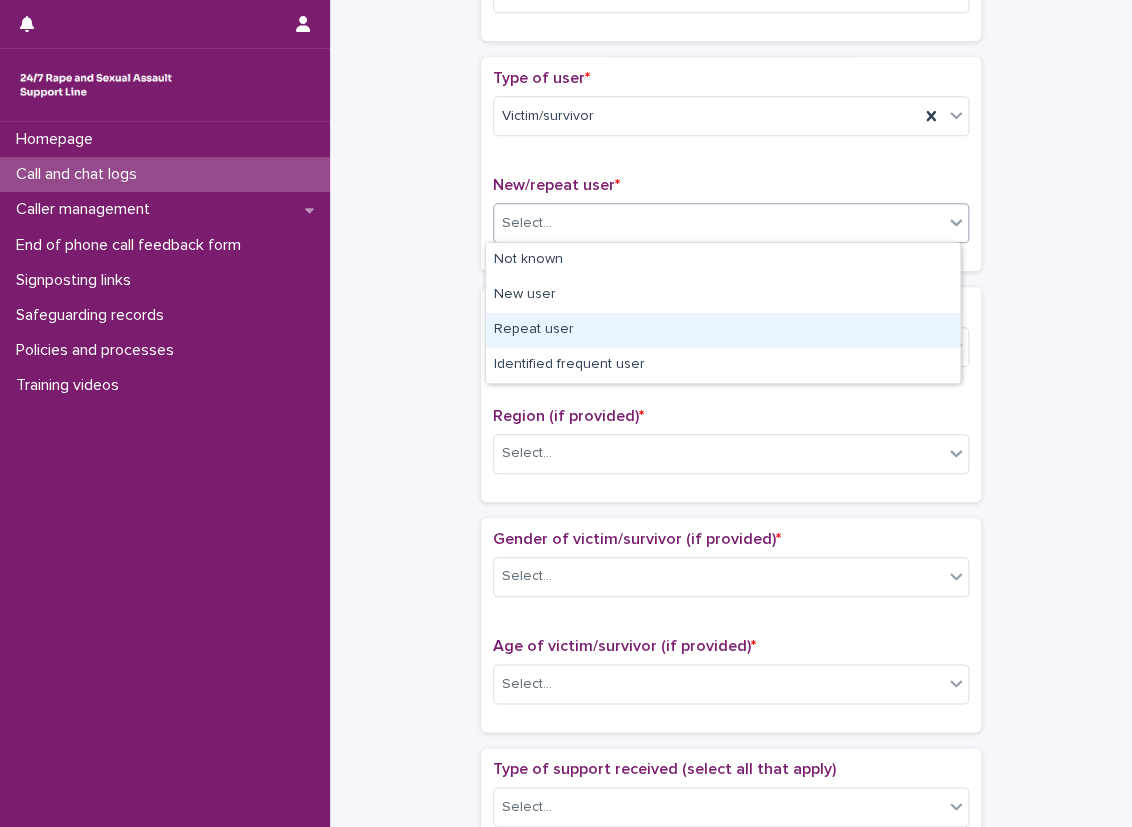 click on "Repeat user" at bounding box center [723, 330] 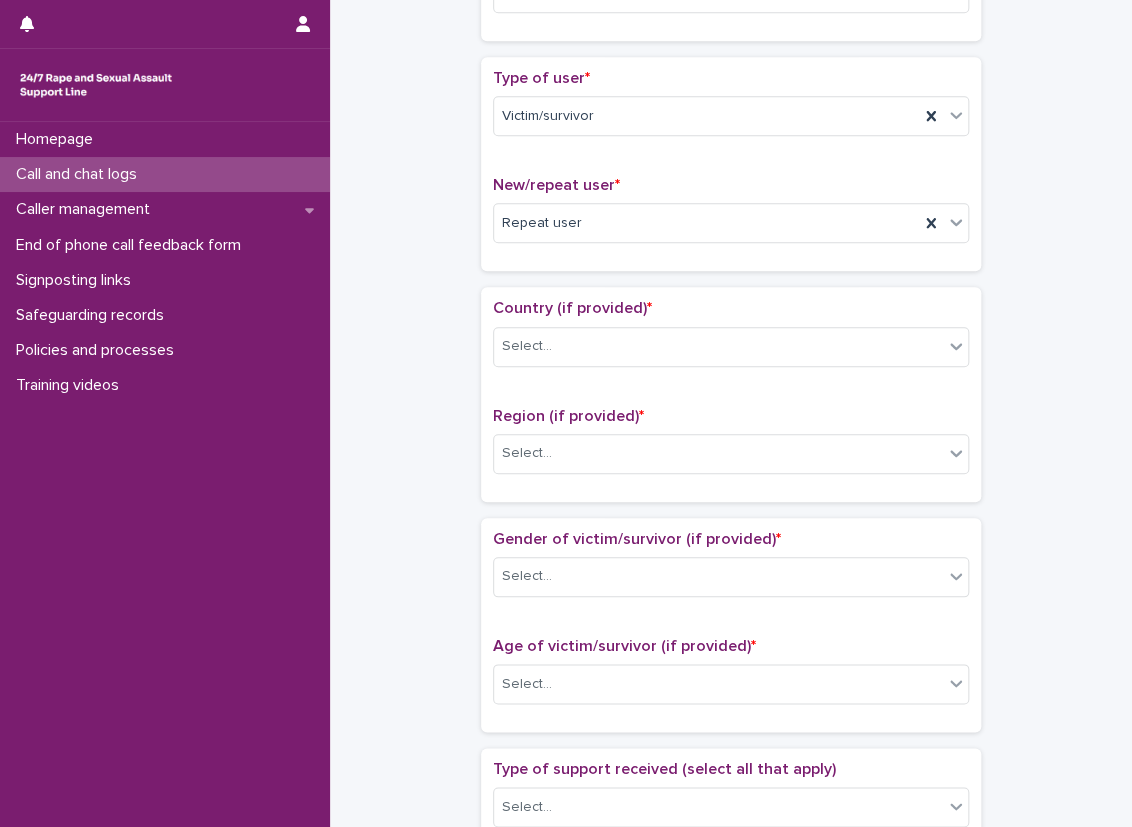 click on "Country (if provided) * Select..." at bounding box center (731, 340) 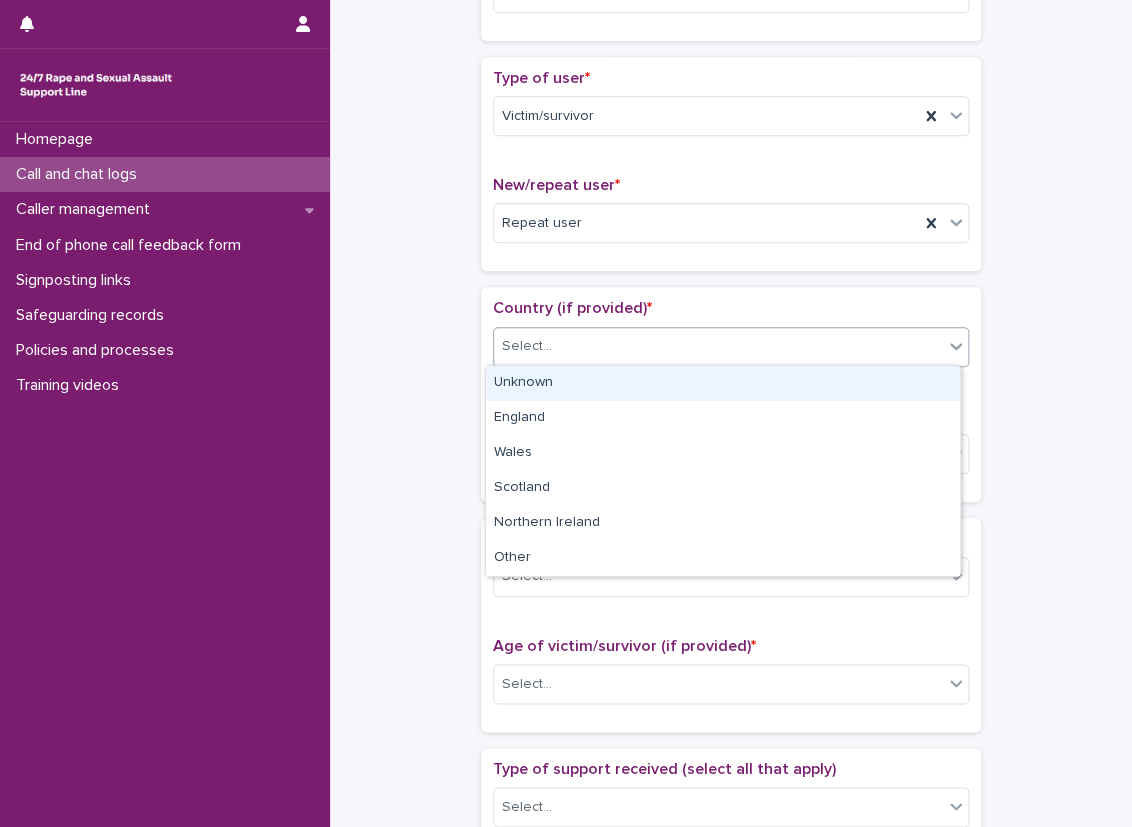 drag, startPoint x: 608, startPoint y: 322, endPoint x: 644, endPoint y: 362, distance: 53.814495 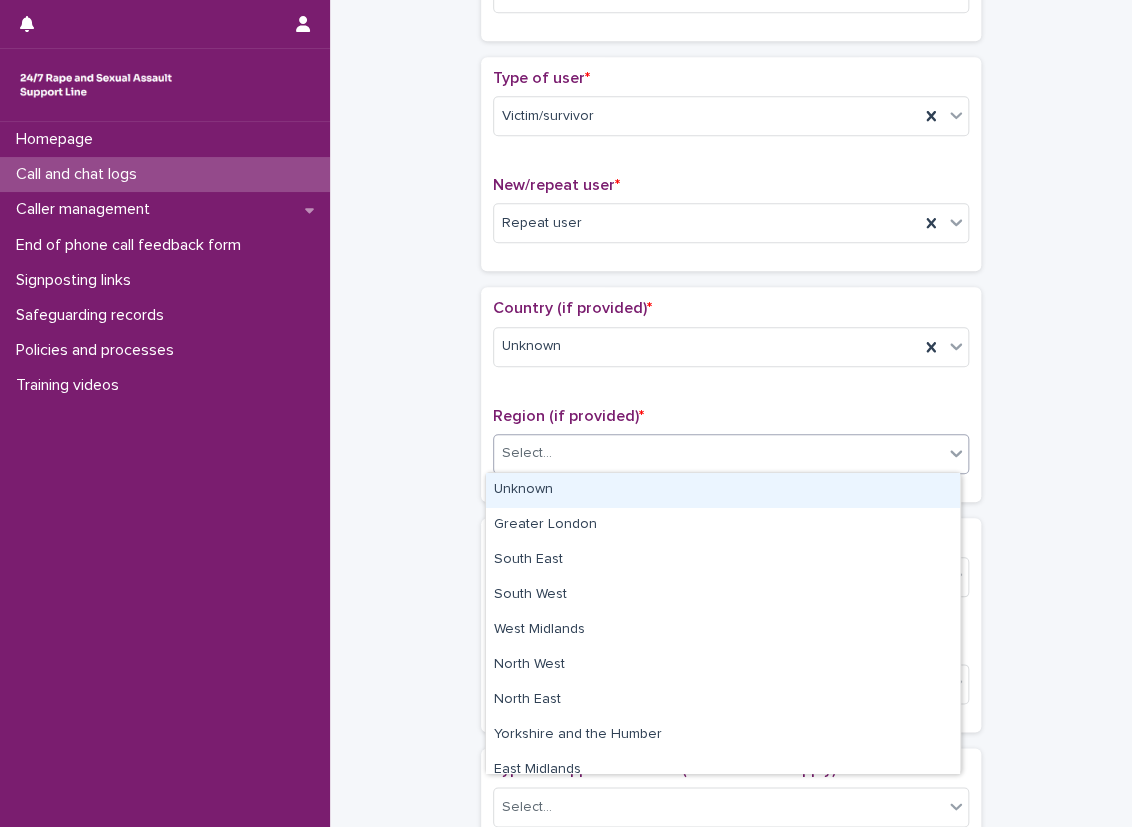 click on "Select..." at bounding box center [718, 453] 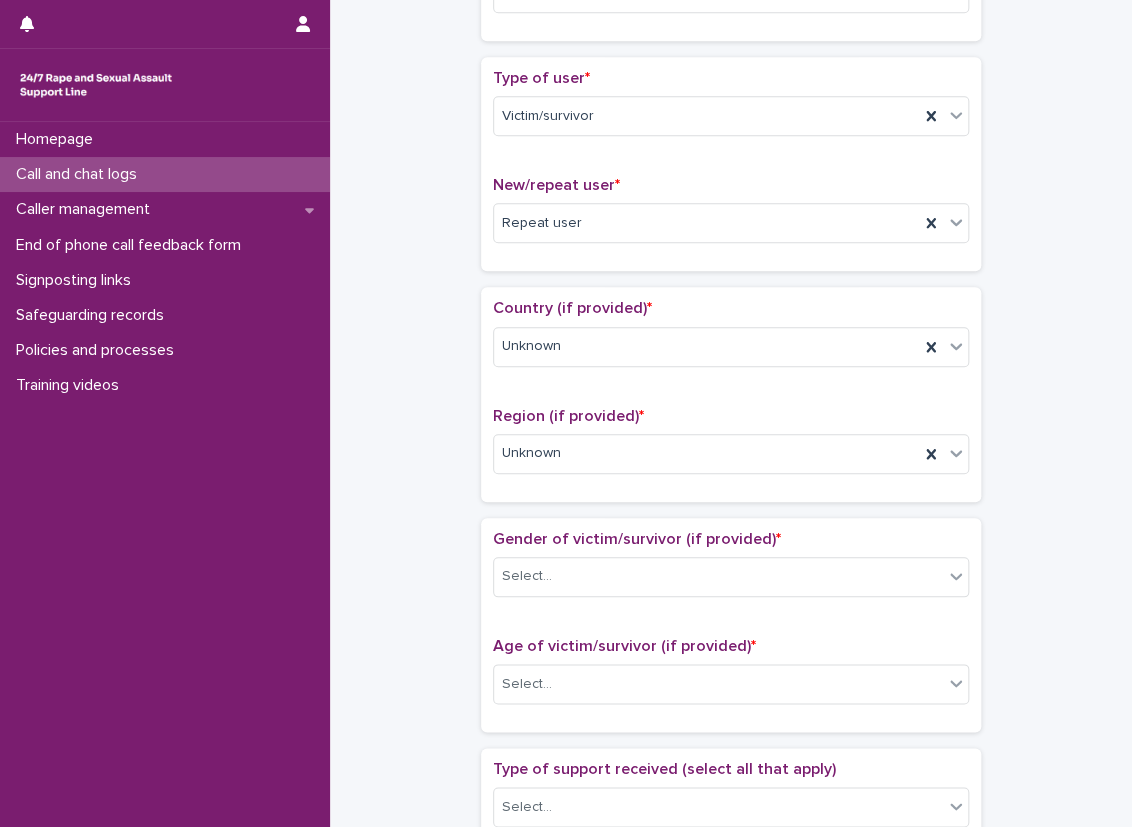 click on "**********" at bounding box center [731, 634] 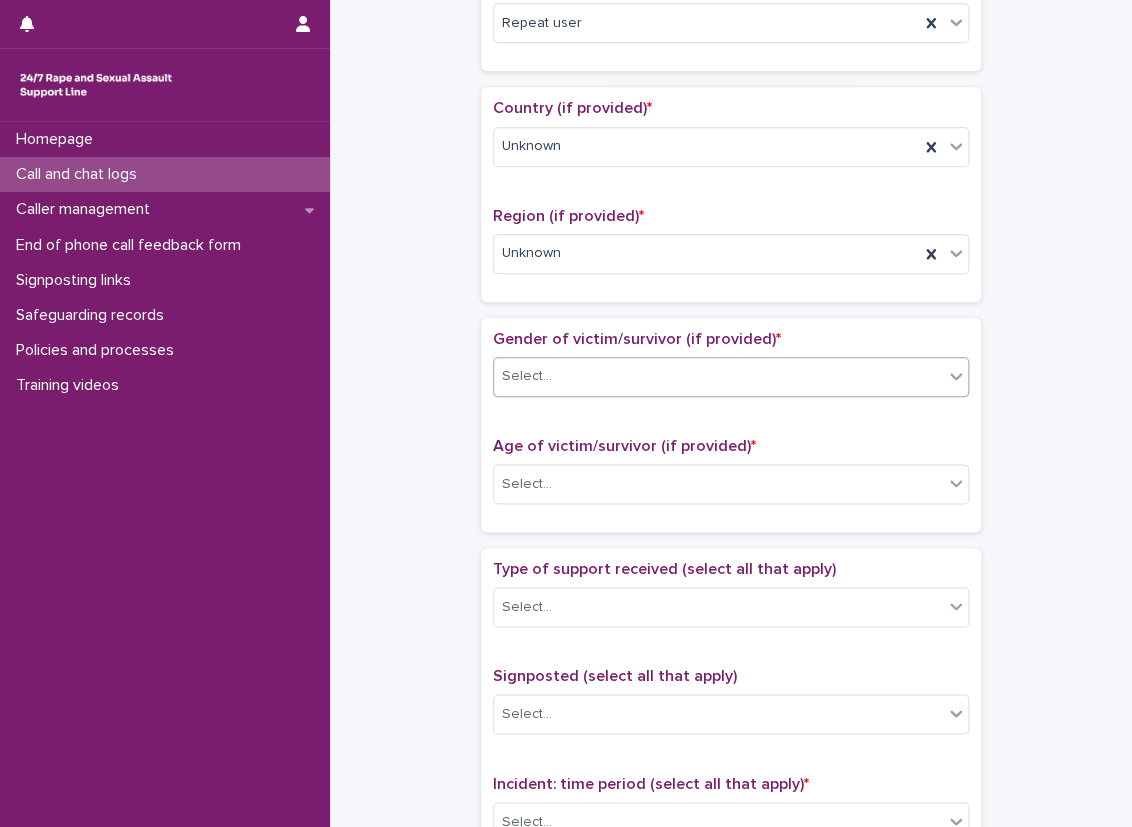 click on "Select..." at bounding box center (527, 376) 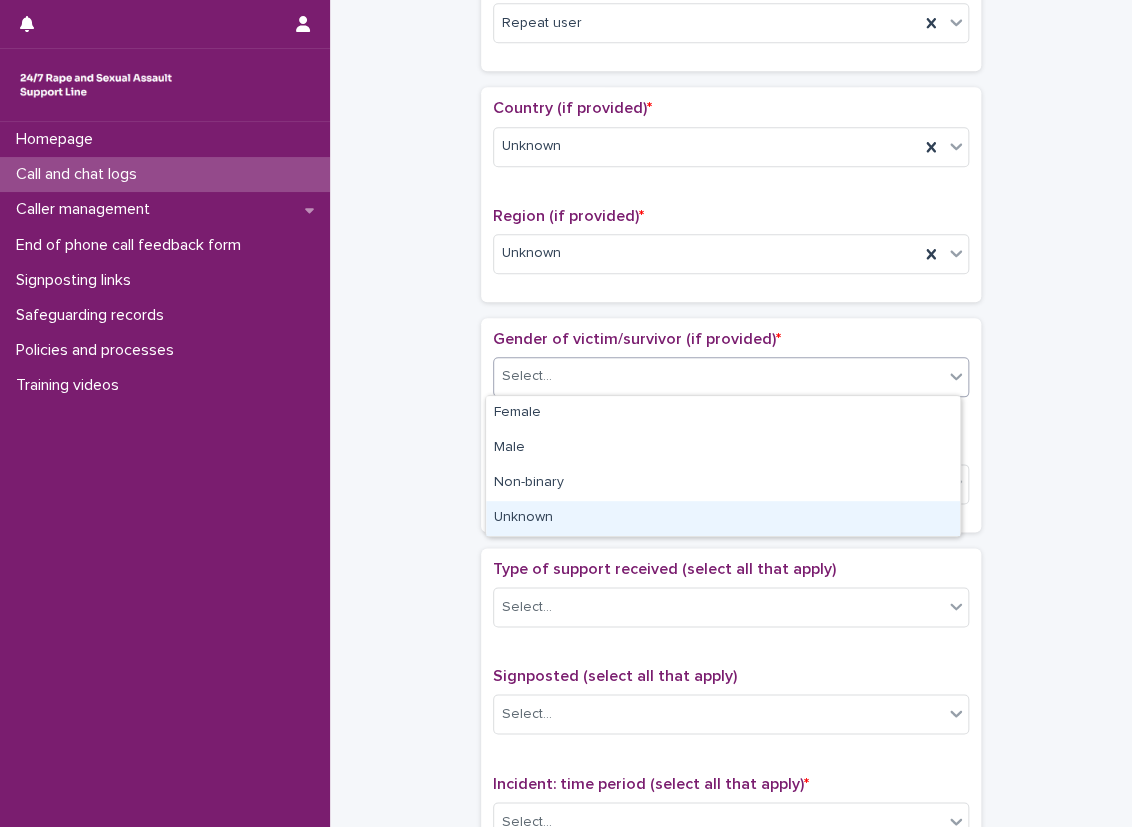 click on "Unknown" at bounding box center (723, 518) 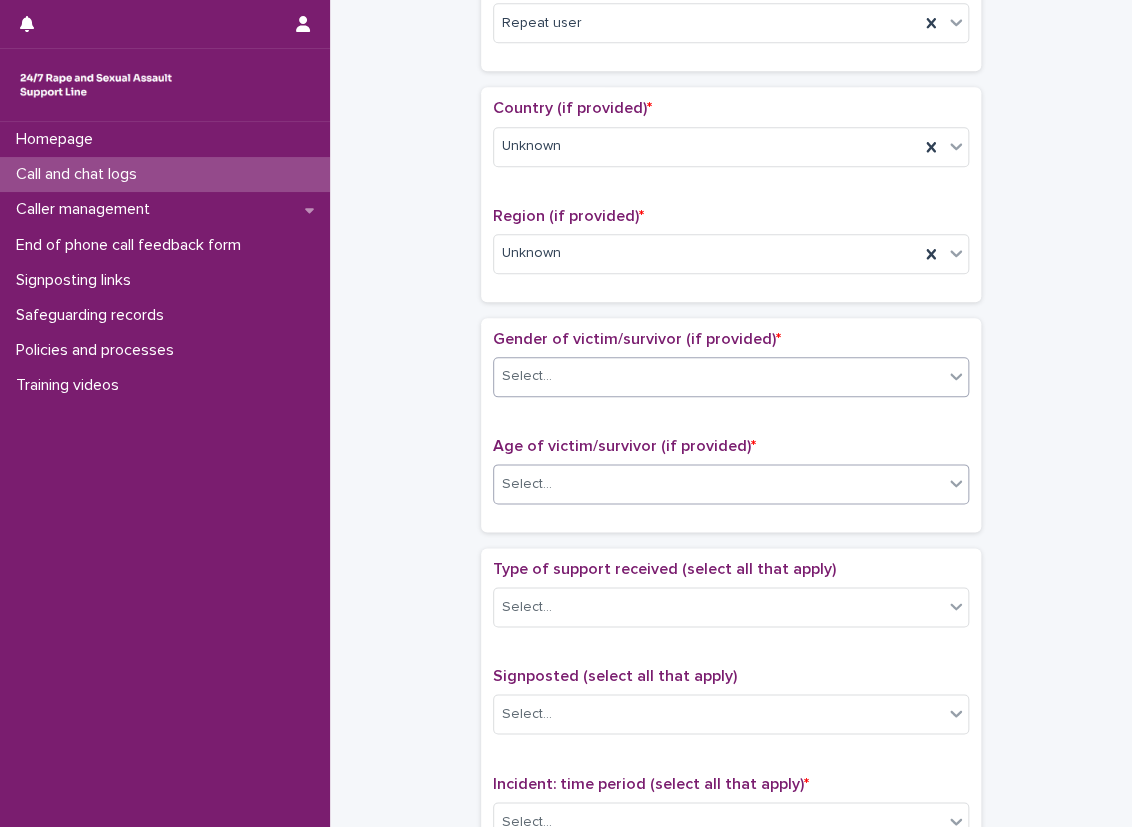 click on "Select..." at bounding box center (718, 484) 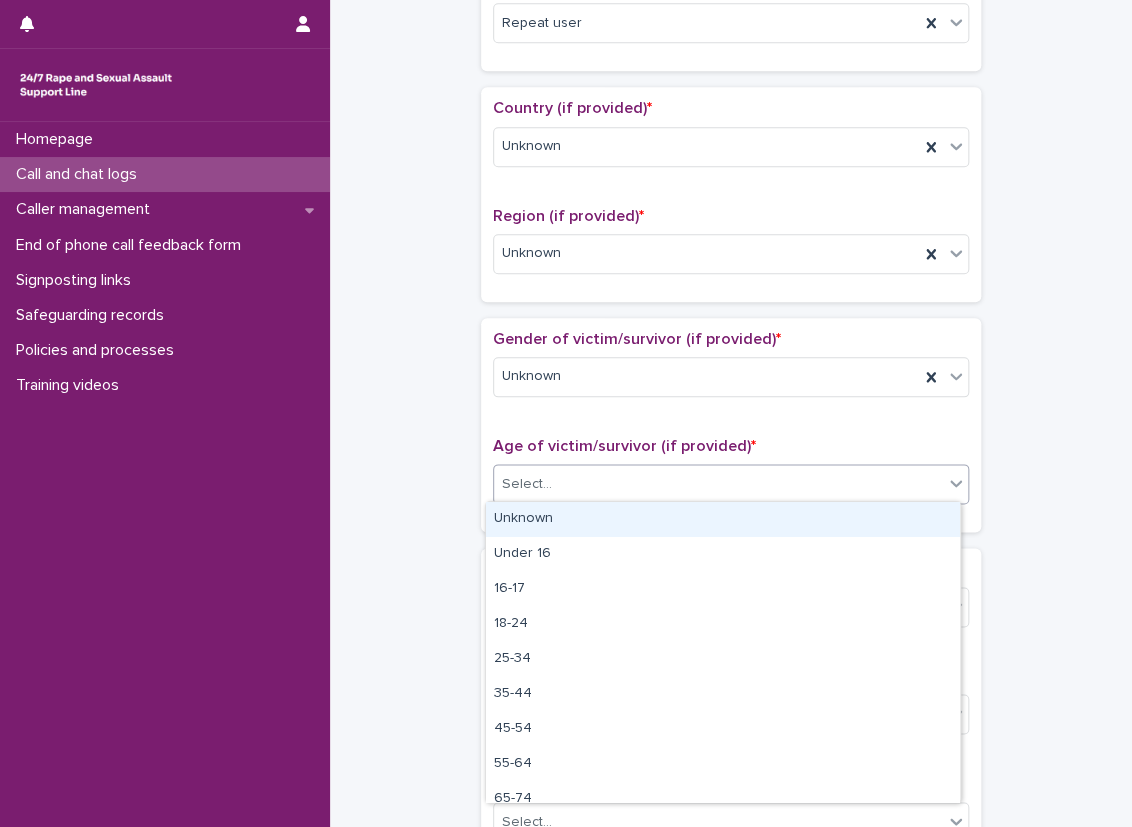 click on "Unknown" at bounding box center (723, 519) 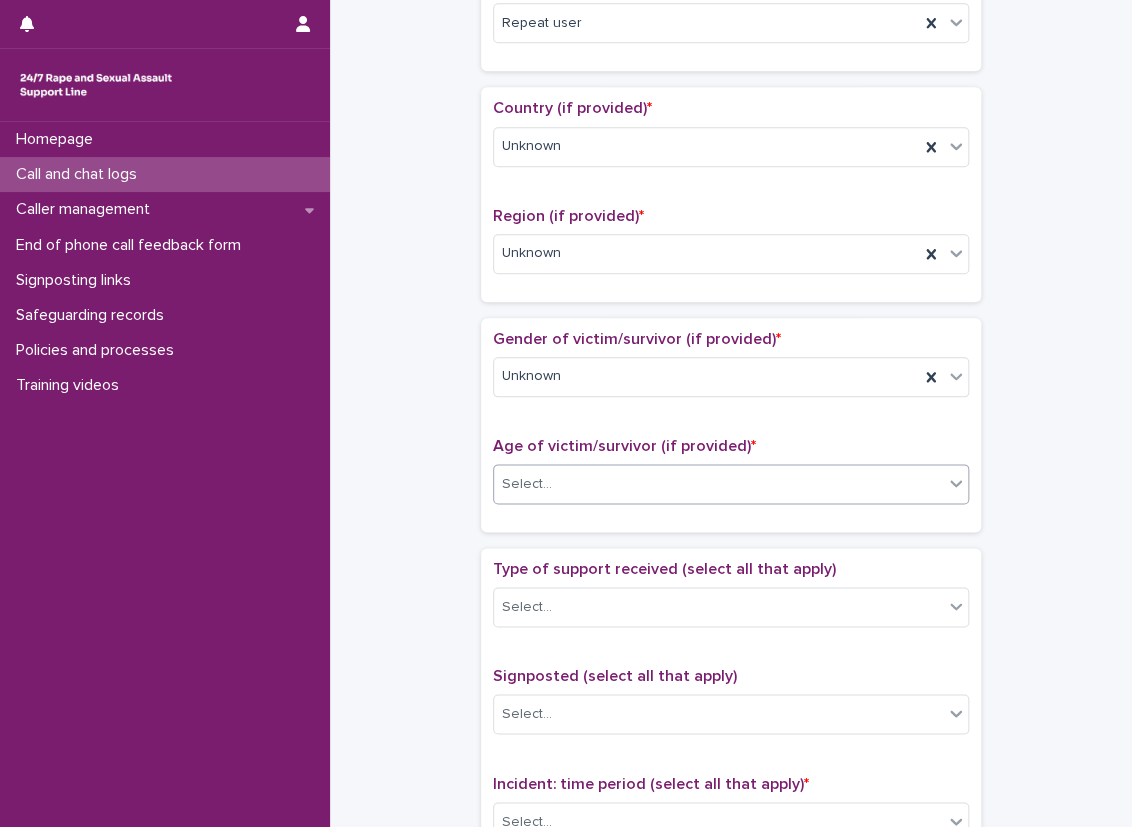 click on "**********" at bounding box center (731, 434) 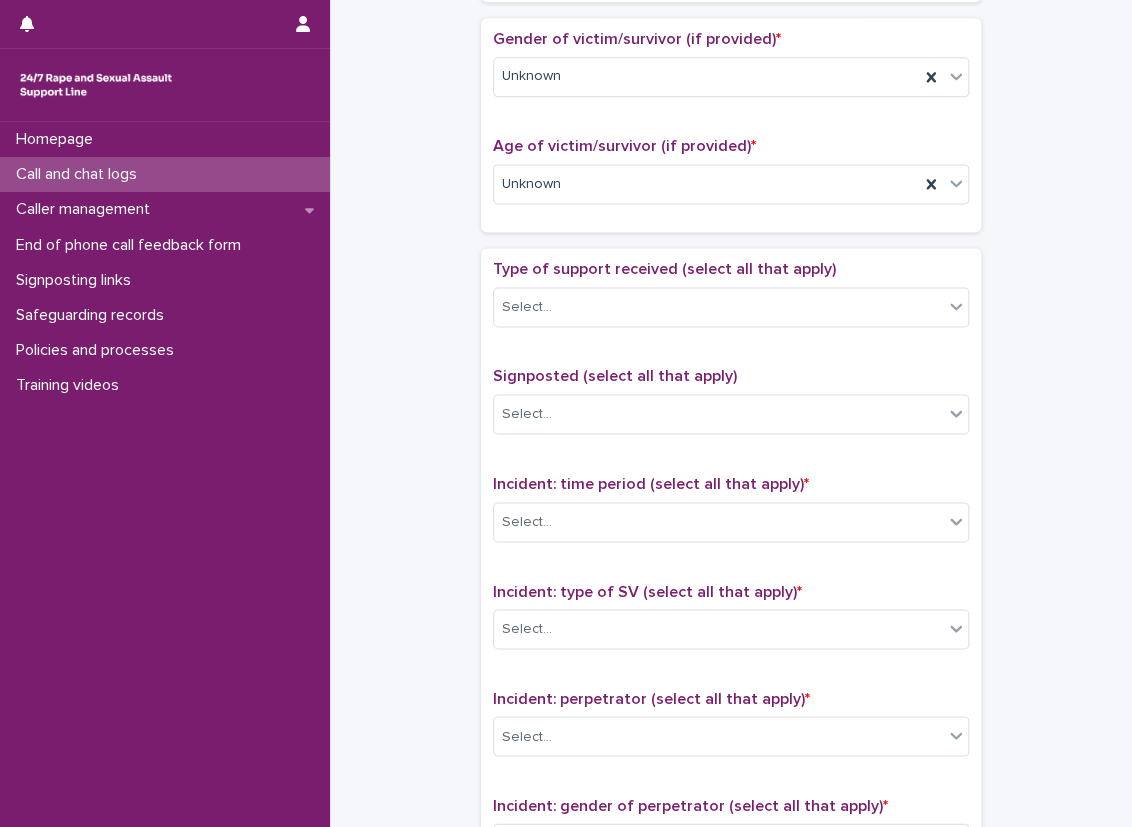 scroll, scrollTop: 1000, scrollLeft: 0, axis: vertical 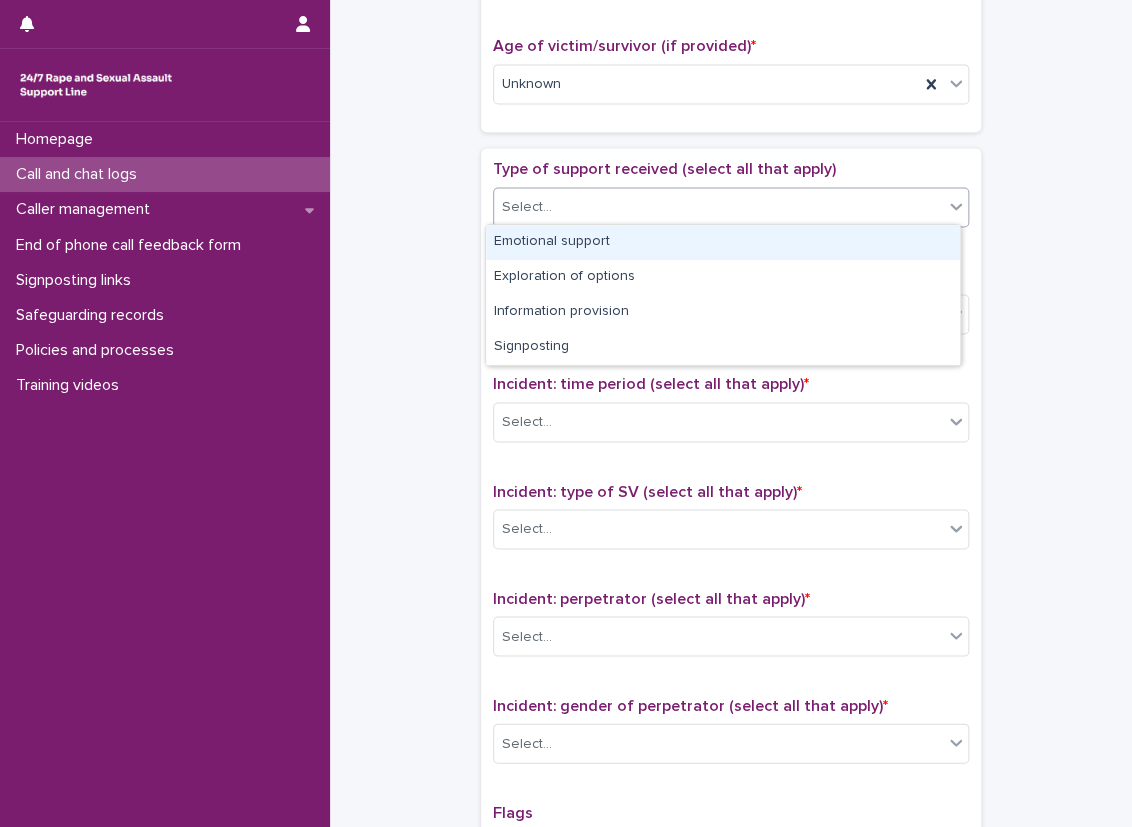click on "Select..." at bounding box center (718, 207) 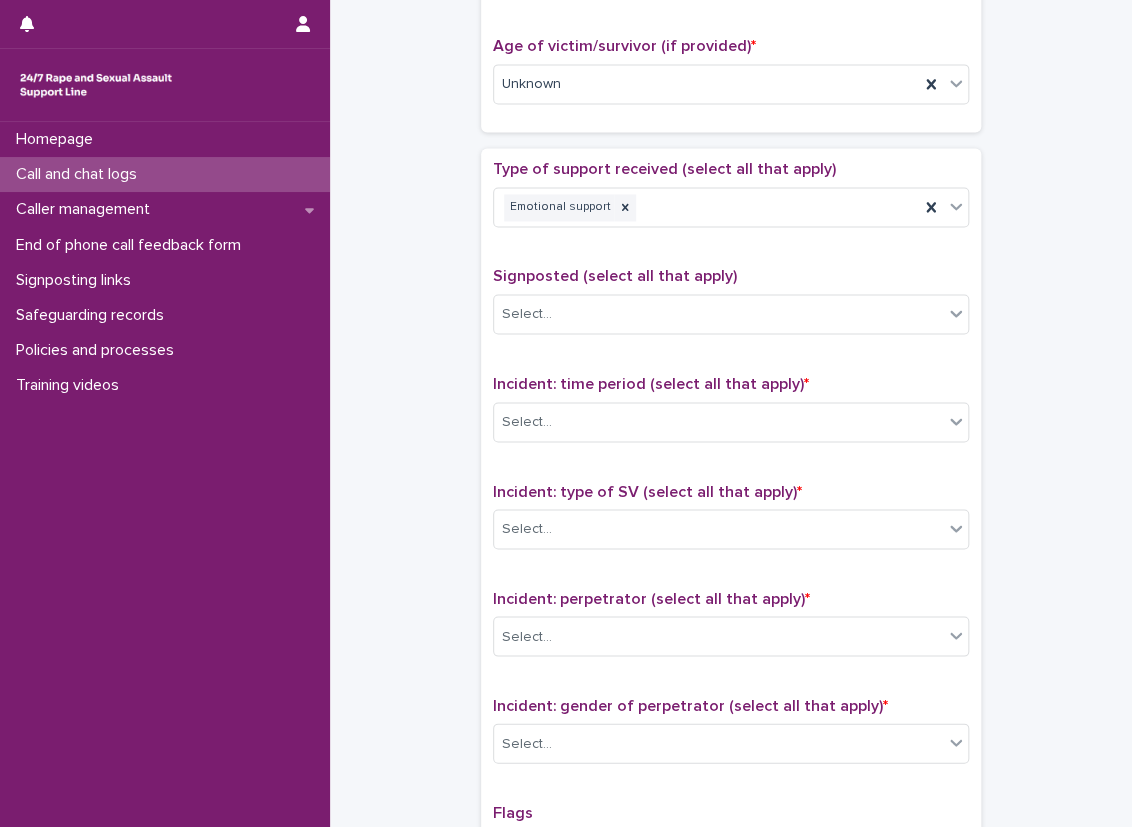 click on "**********" at bounding box center (731, 34) 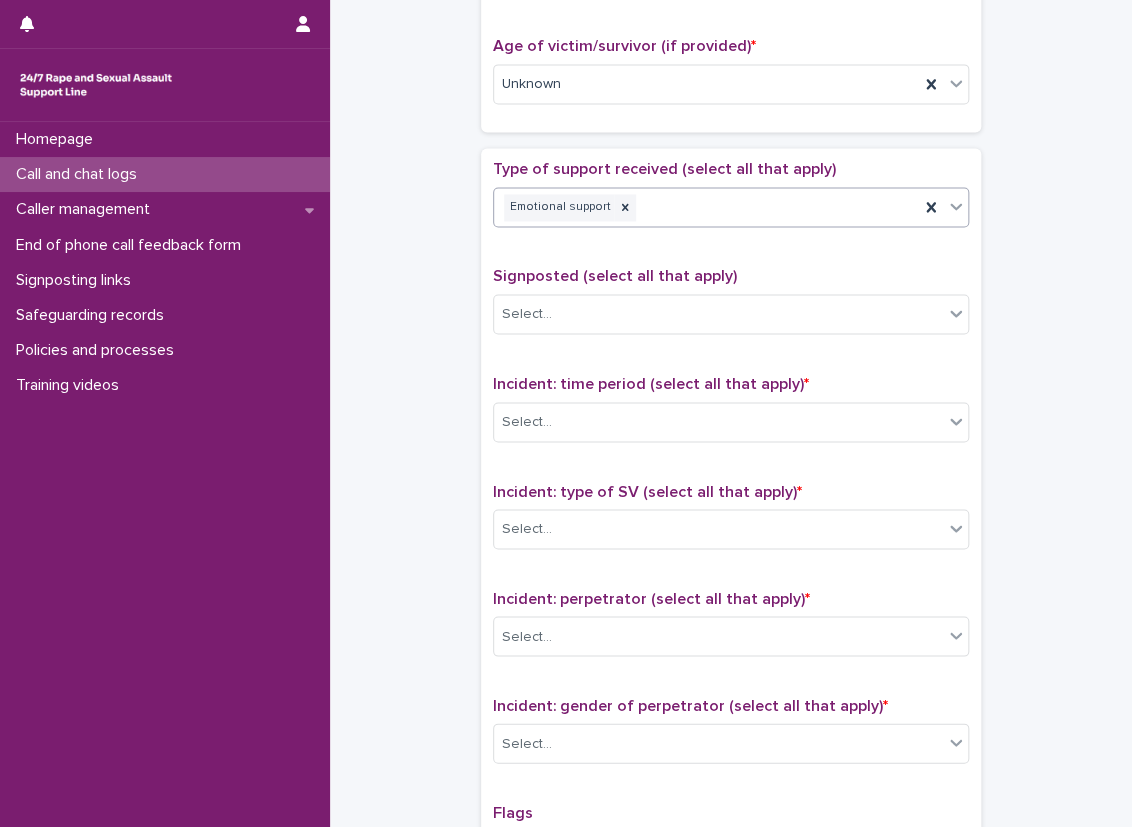 click on "Emotional support" at bounding box center (706, 207) 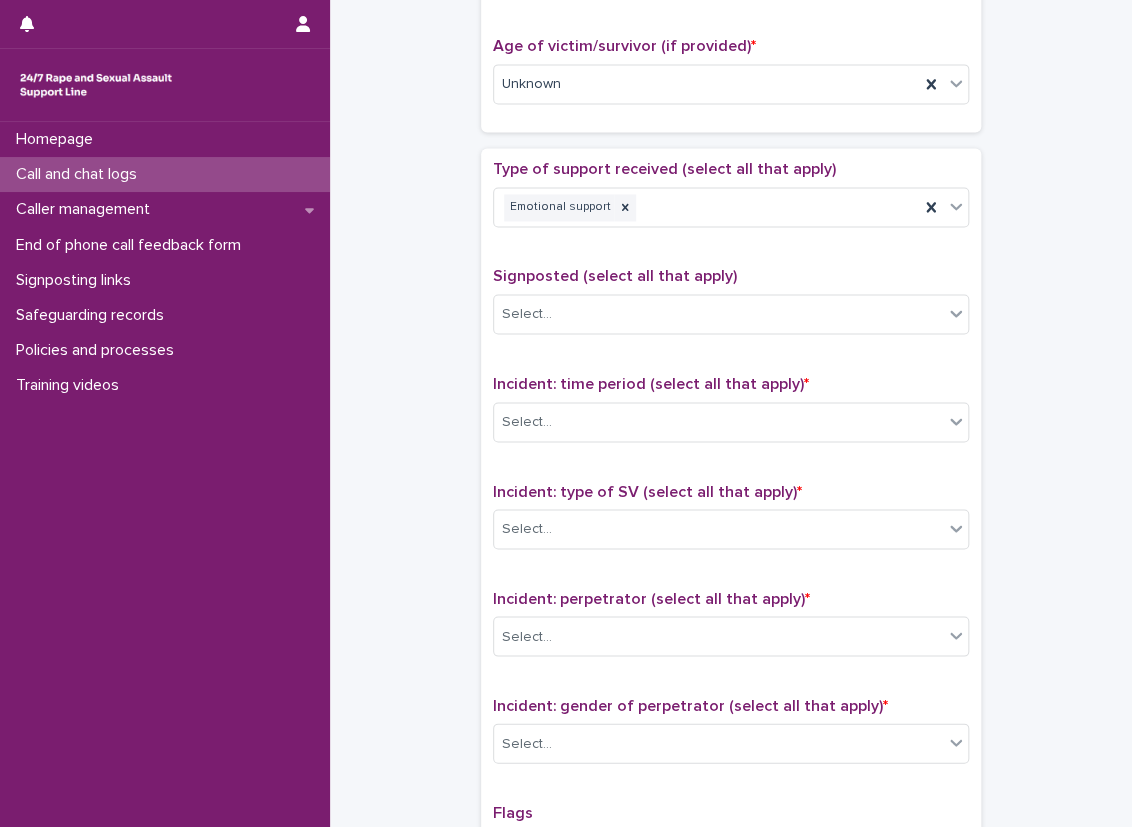 click on "Type of support received (select all that apply)" at bounding box center (731, 169) 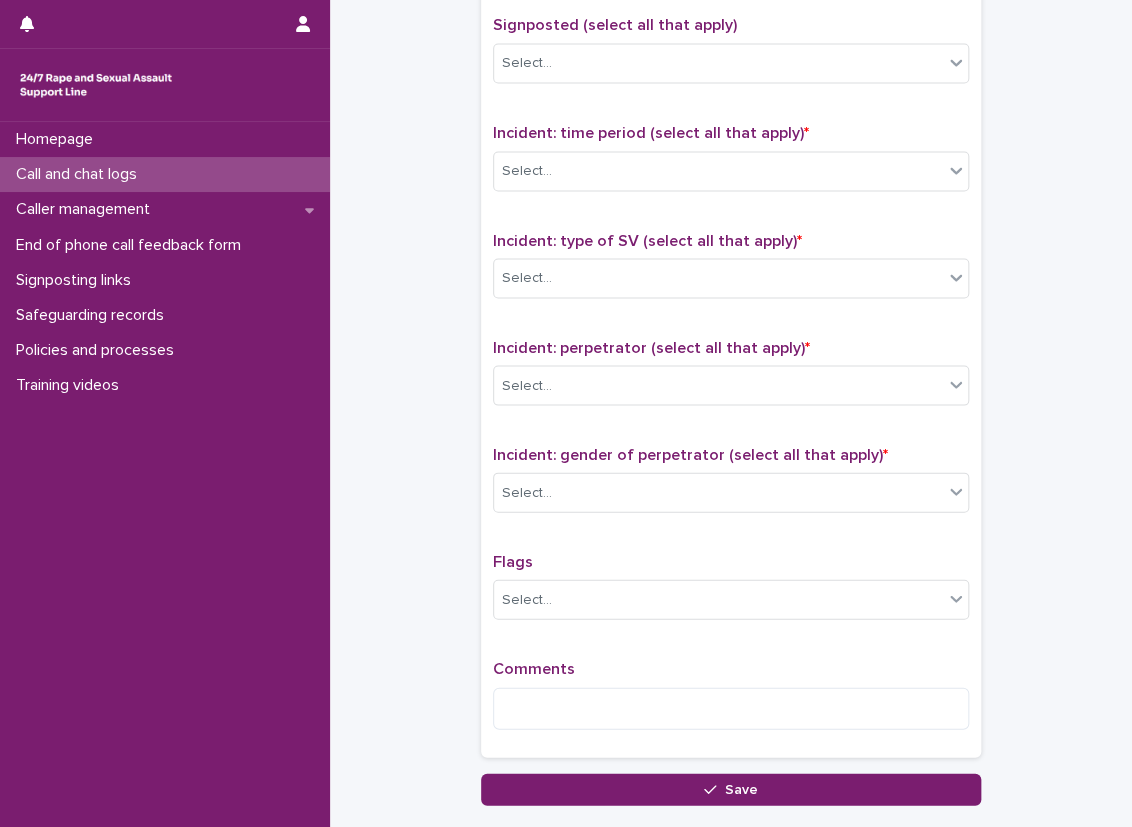 scroll, scrollTop: 1300, scrollLeft: 0, axis: vertical 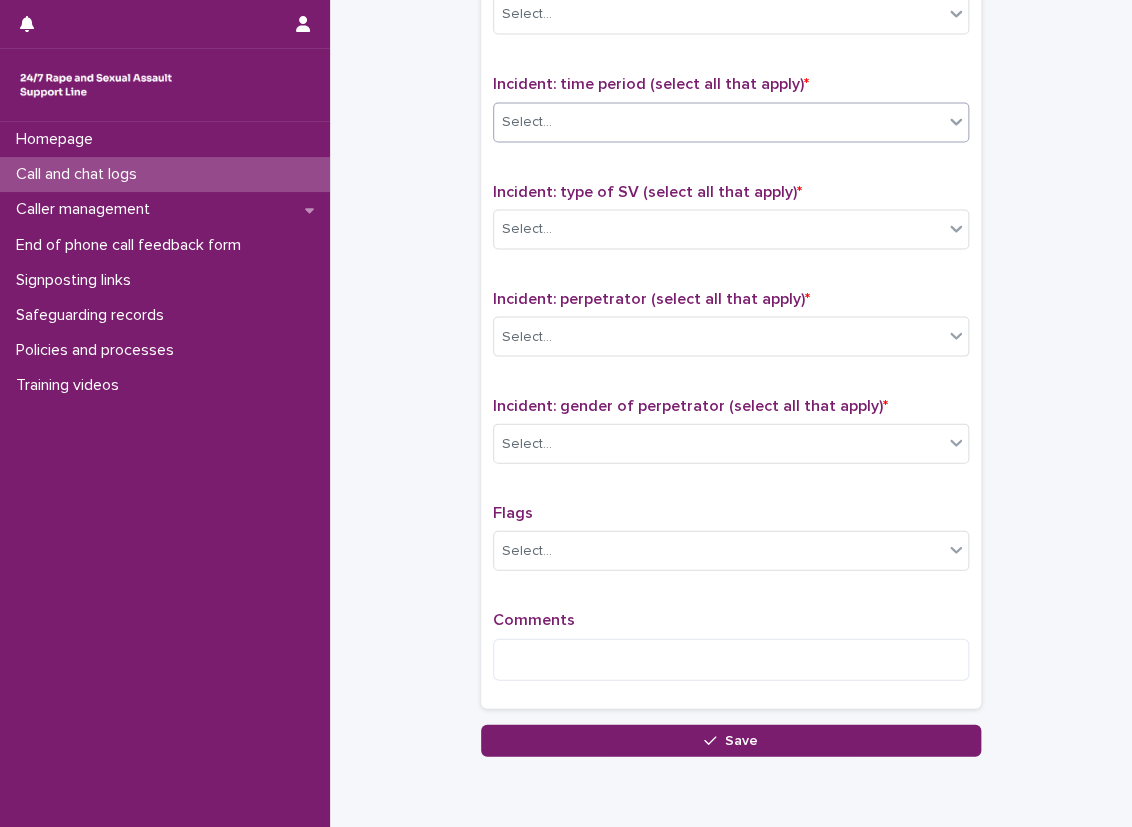 click on "Select..." at bounding box center [718, 121] 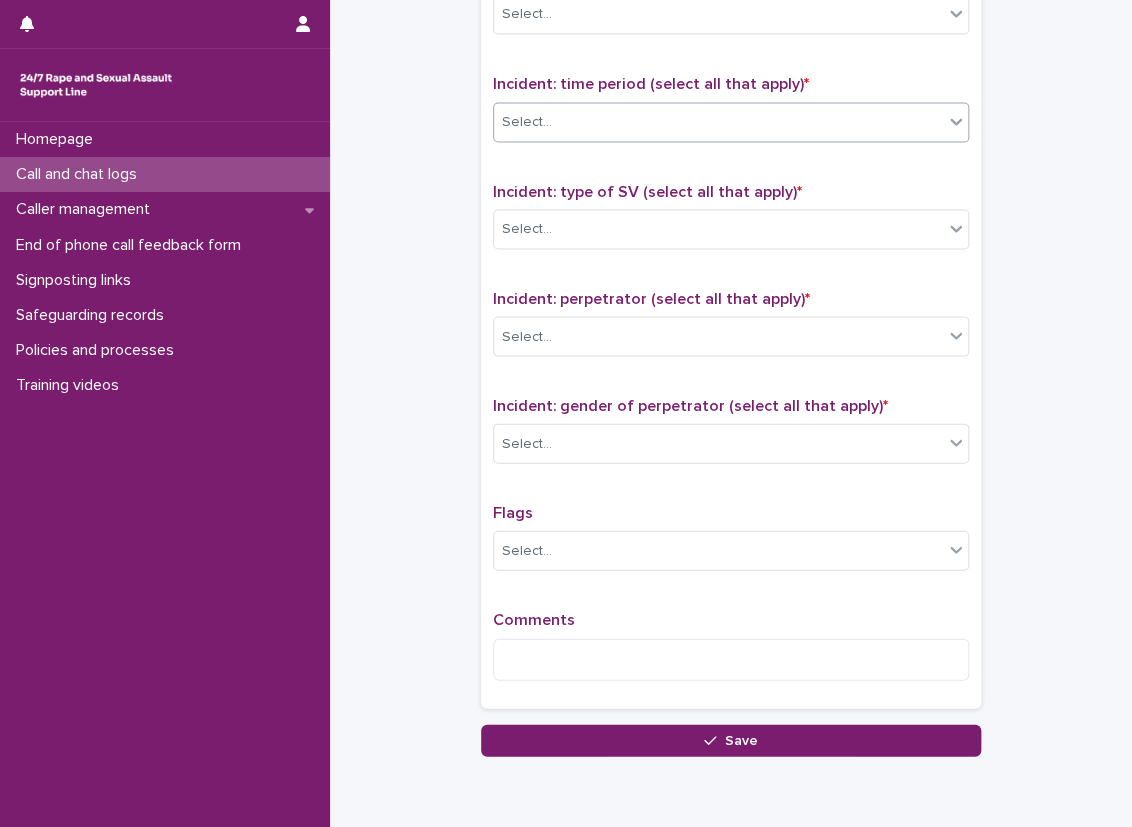 click on "Select..." at bounding box center (718, 121) 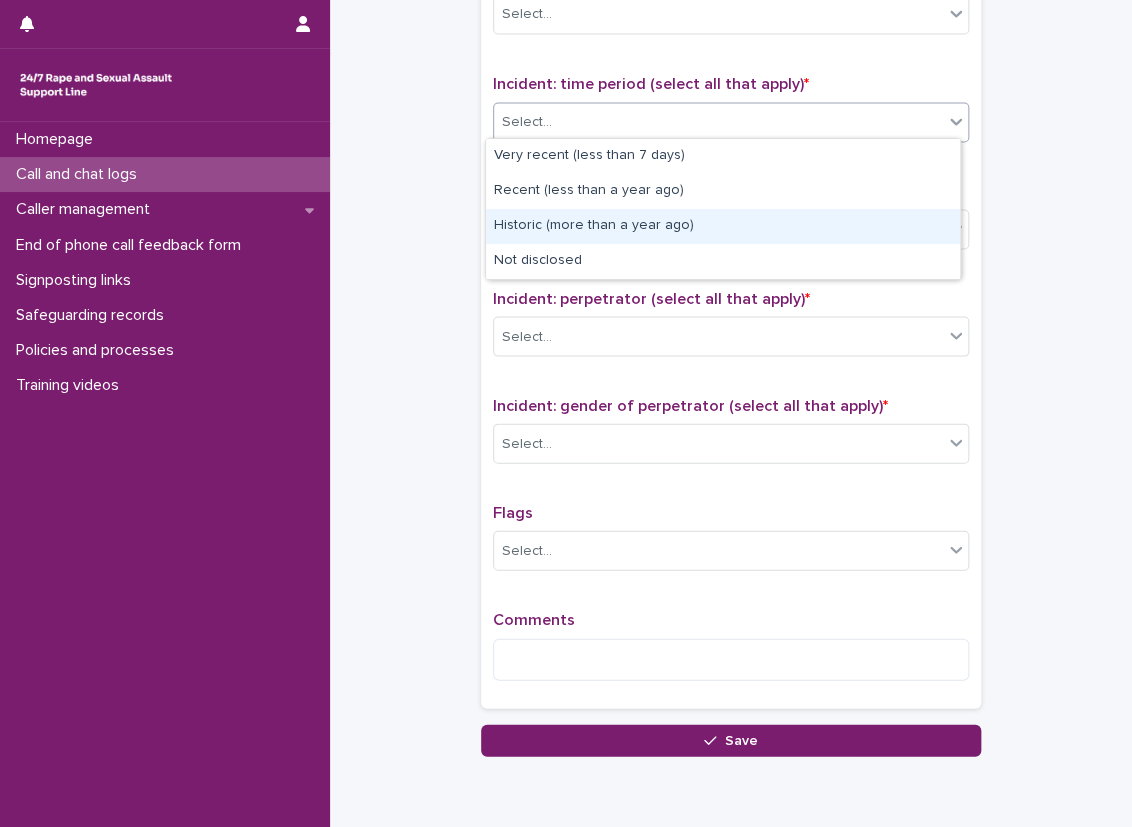 click on "Historic (more than a year ago)" at bounding box center [723, 226] 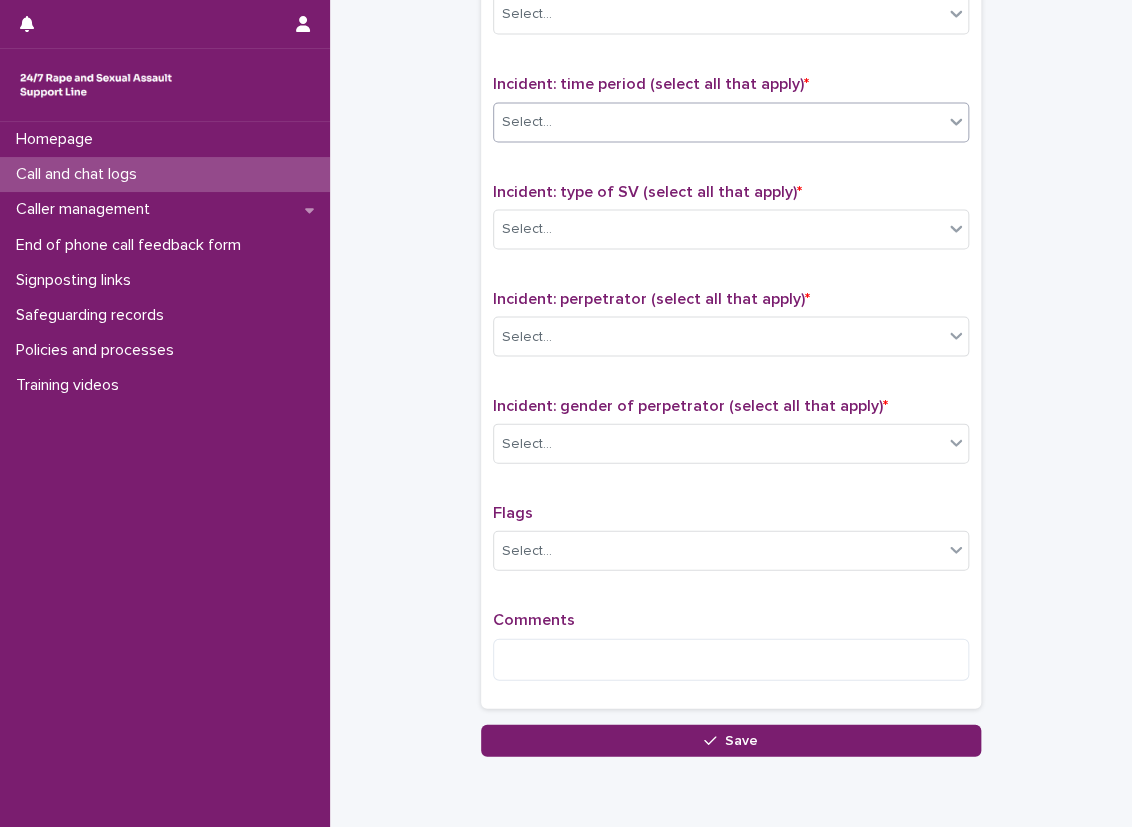 click on "Select..." at bounding box center (718, 228) 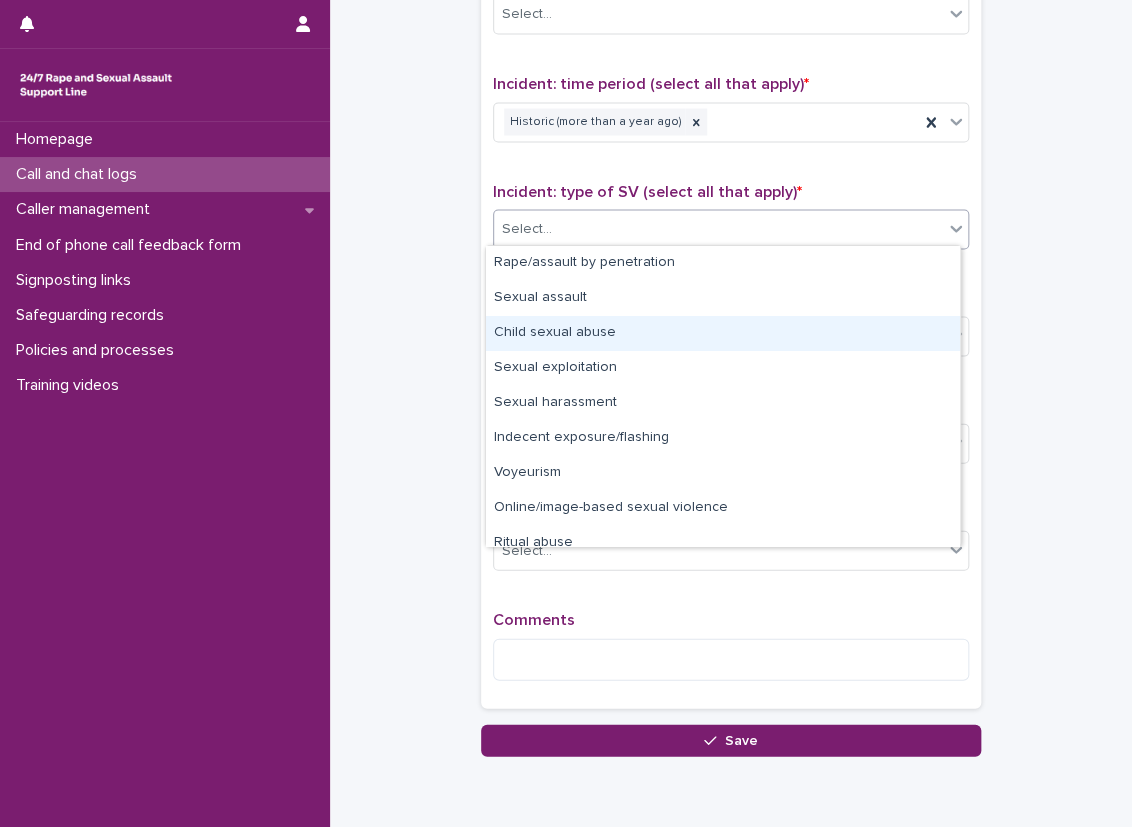 click on "Child sexual abuse" at bounding box center [723, 333] 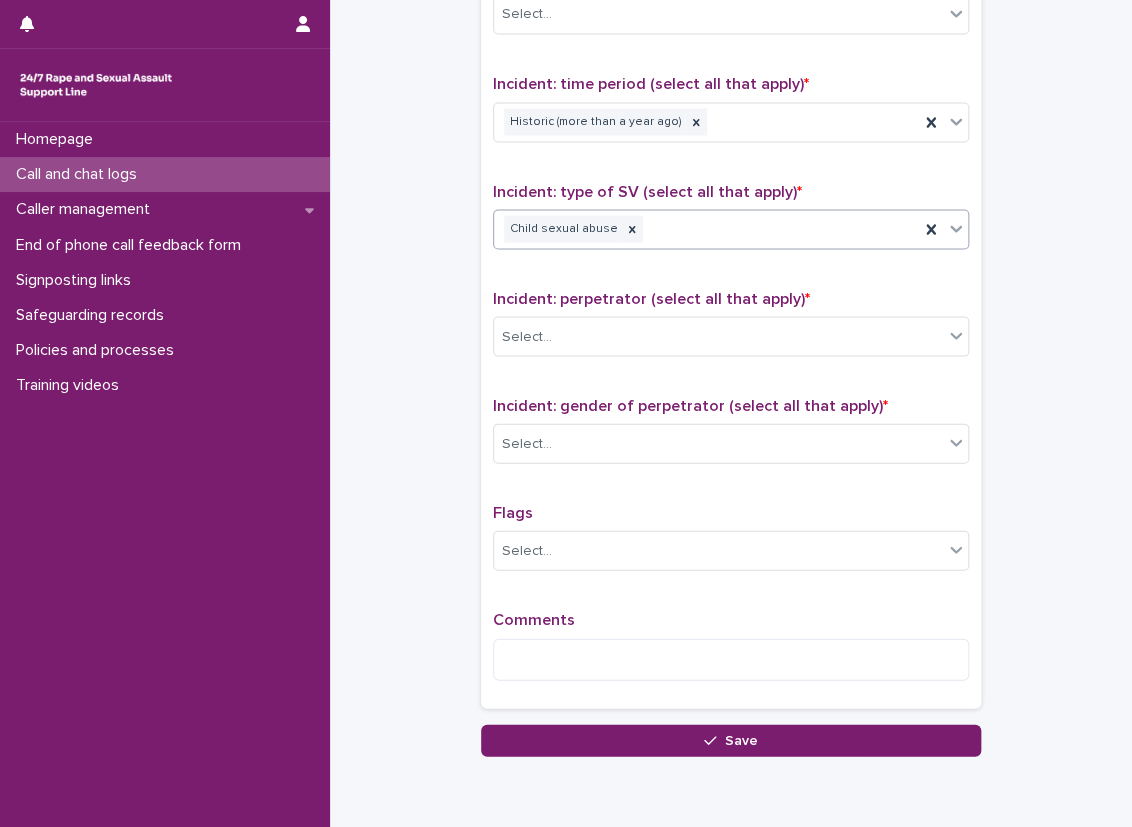 click on "Child sexual abuse" at bounding box center (706, 228) 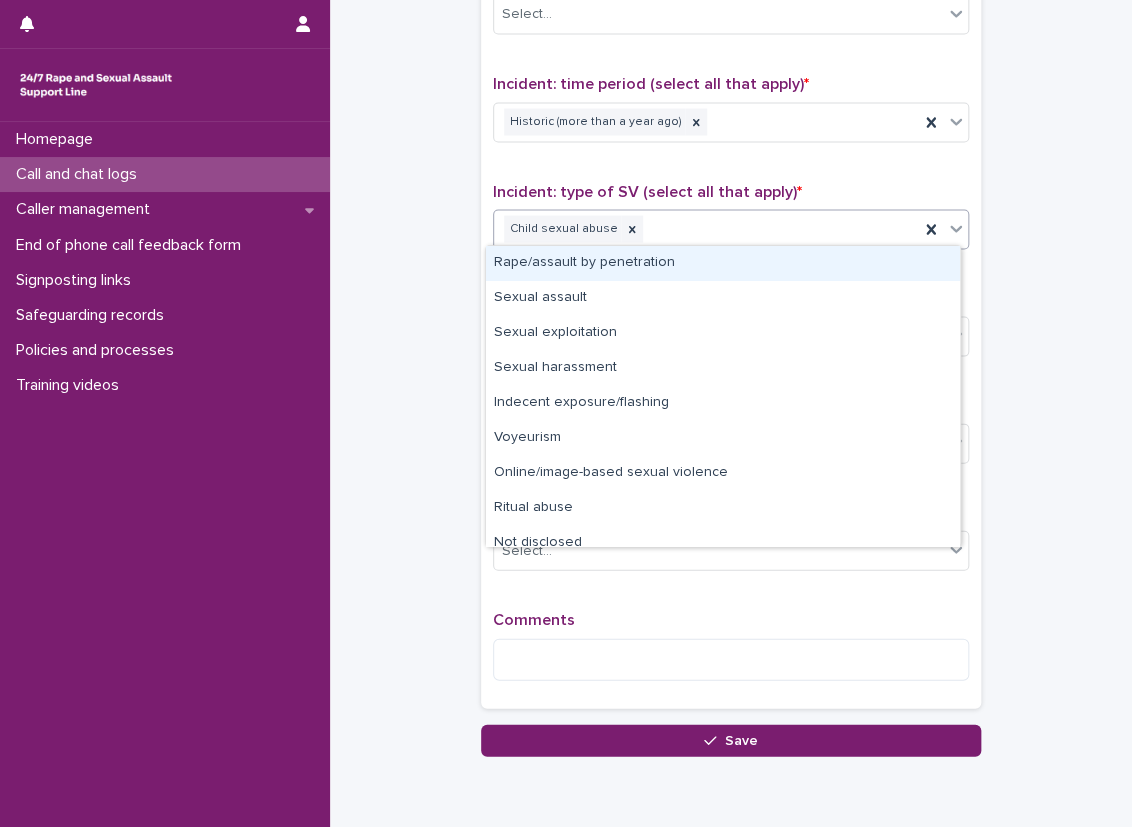 click on "Rape/assault by penetration" at bounding box center (723, 263) 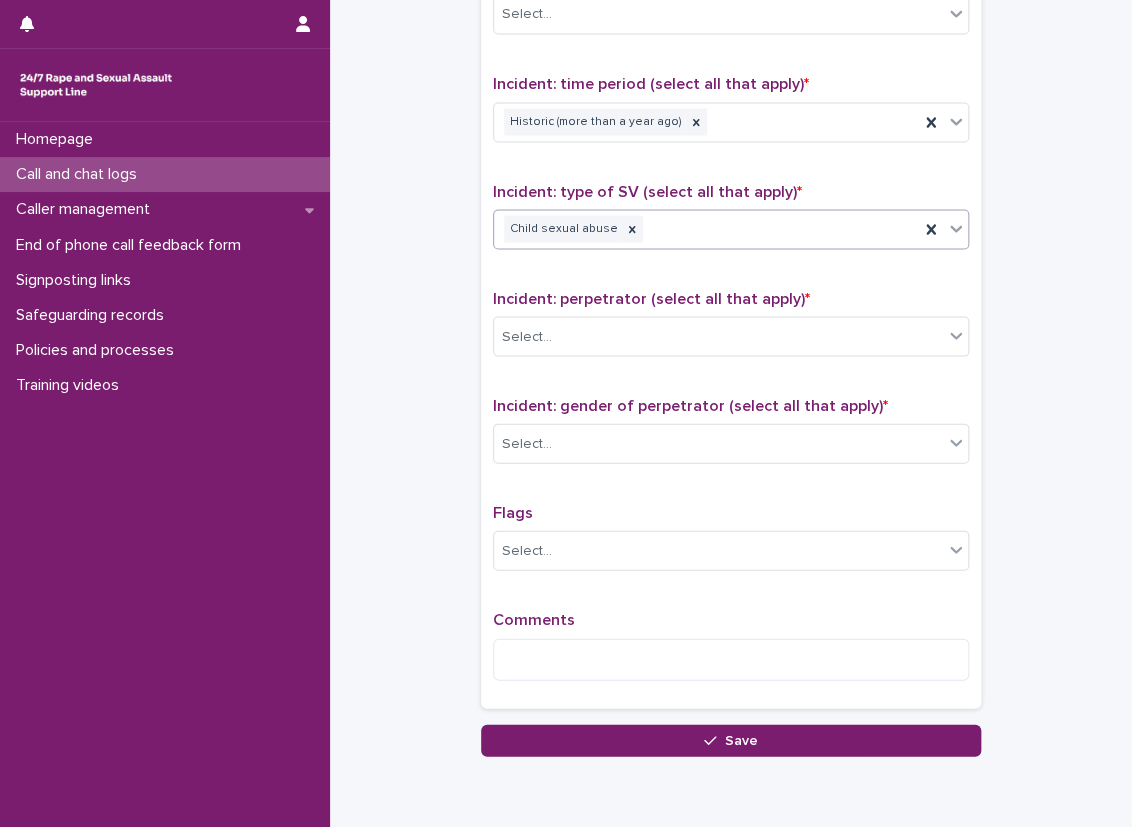 click at bounding box center [648, 228] 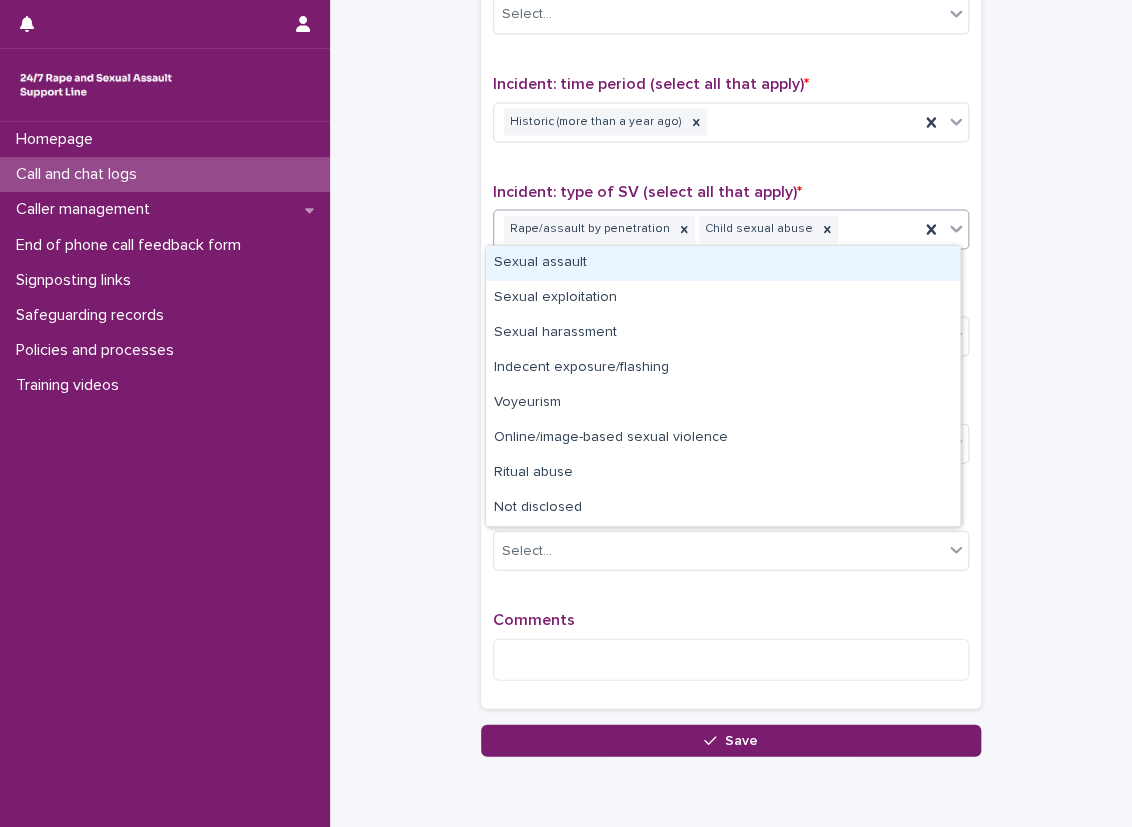 click on "Sexual assault" at bounding box center (723, 263) 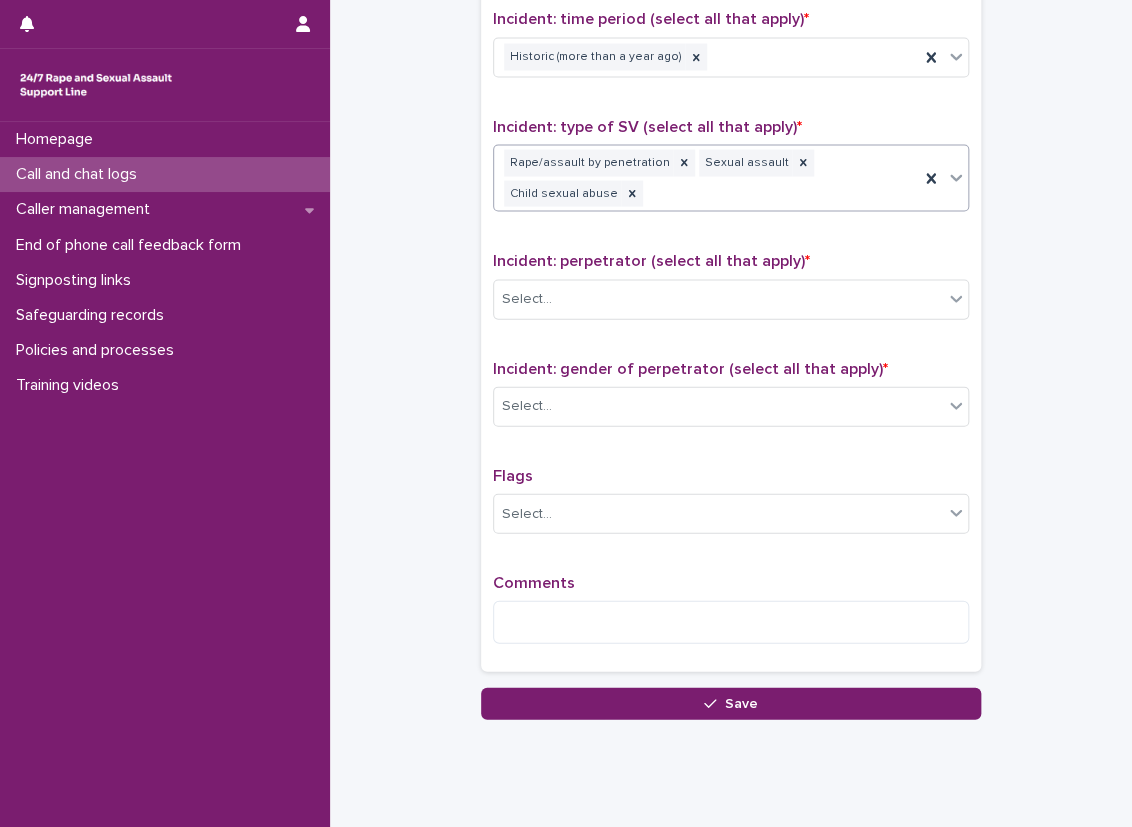 scroll, scrollTop: 1400, scrollLeft: 0, axis: vertical 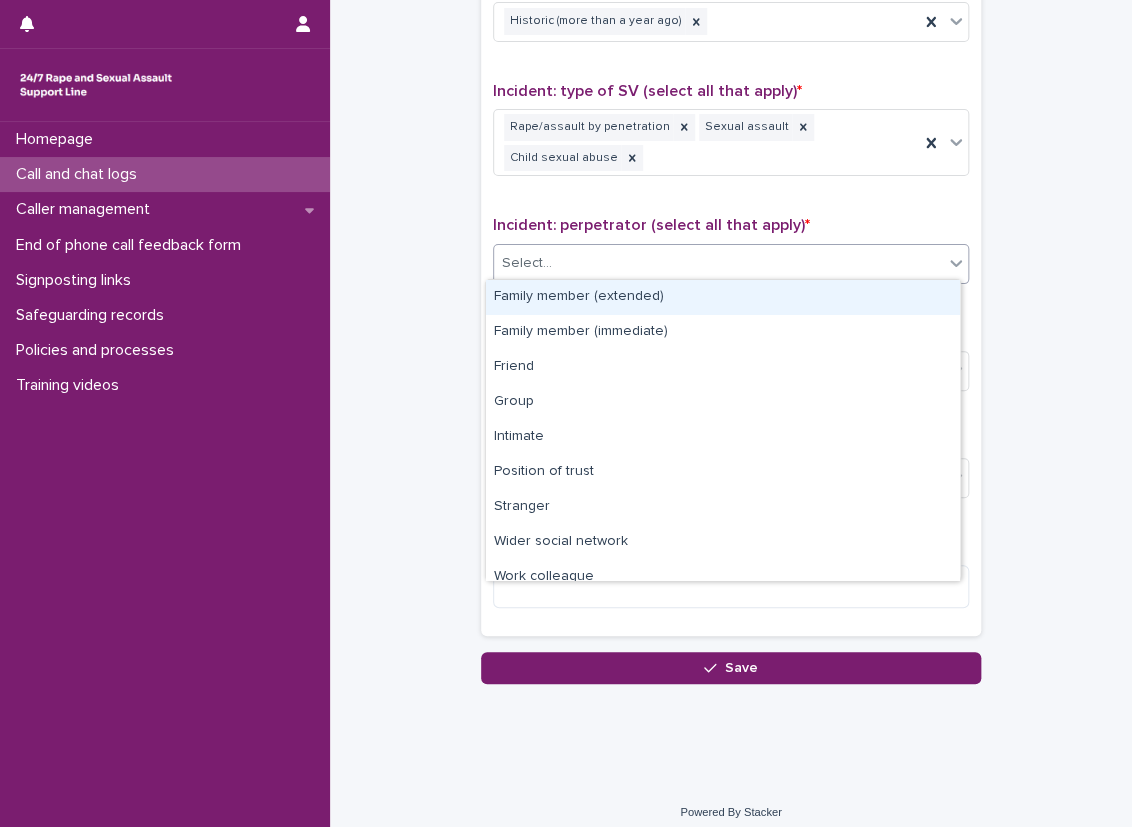 click on "Select..." at bounding box center [718, 263] 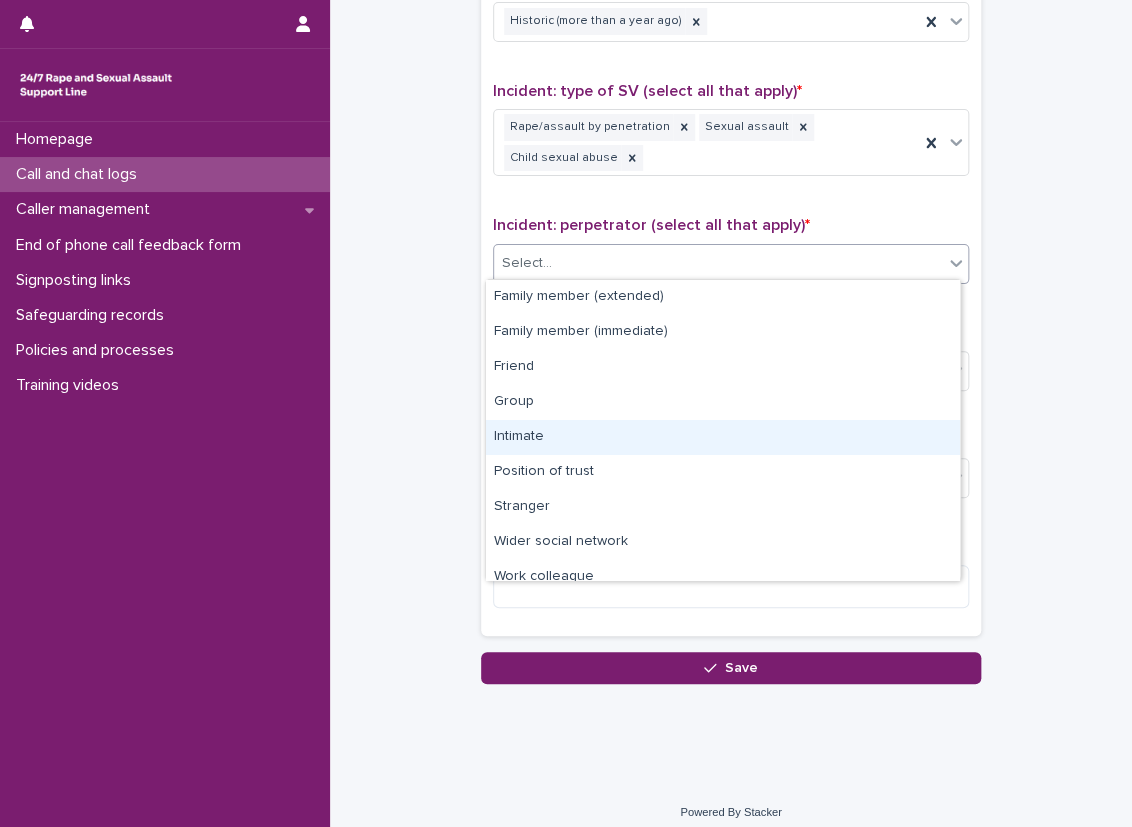 scroll, scrollTop: 85, scrollLeft: 0, axis: vertical 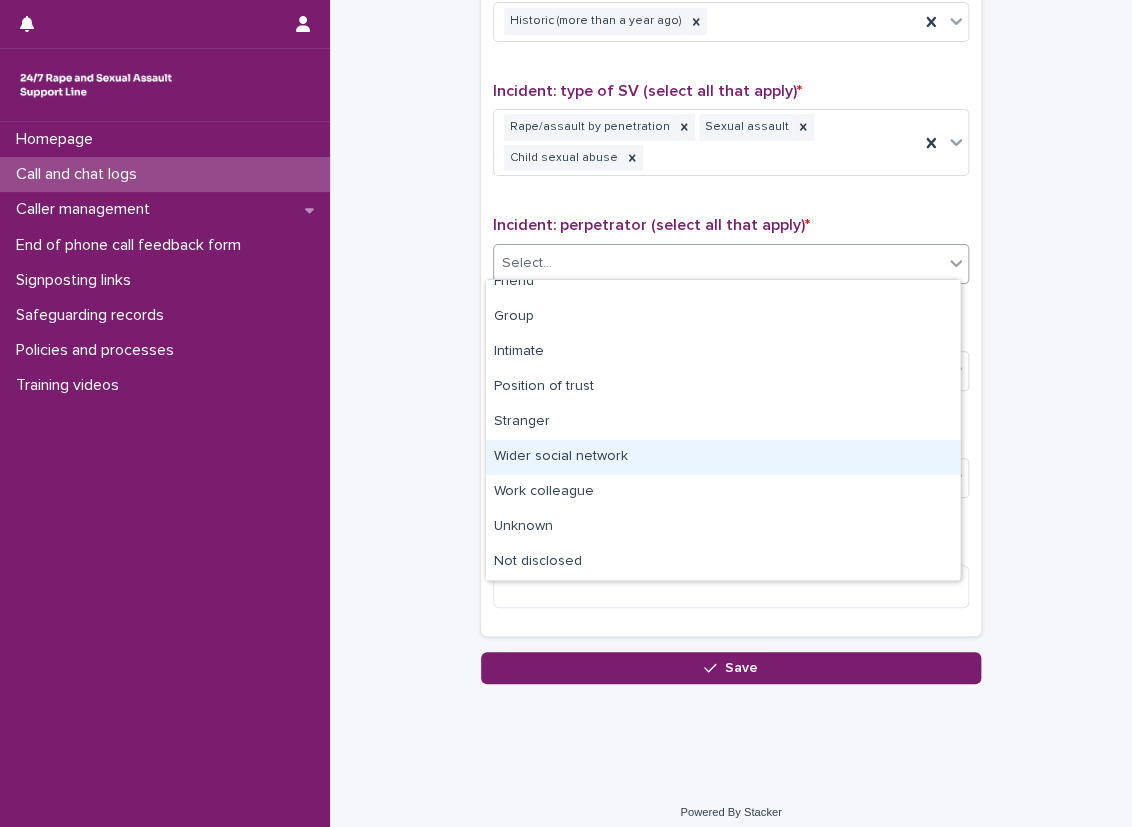 click on "Wider social network" at bounding box center [723, 457] 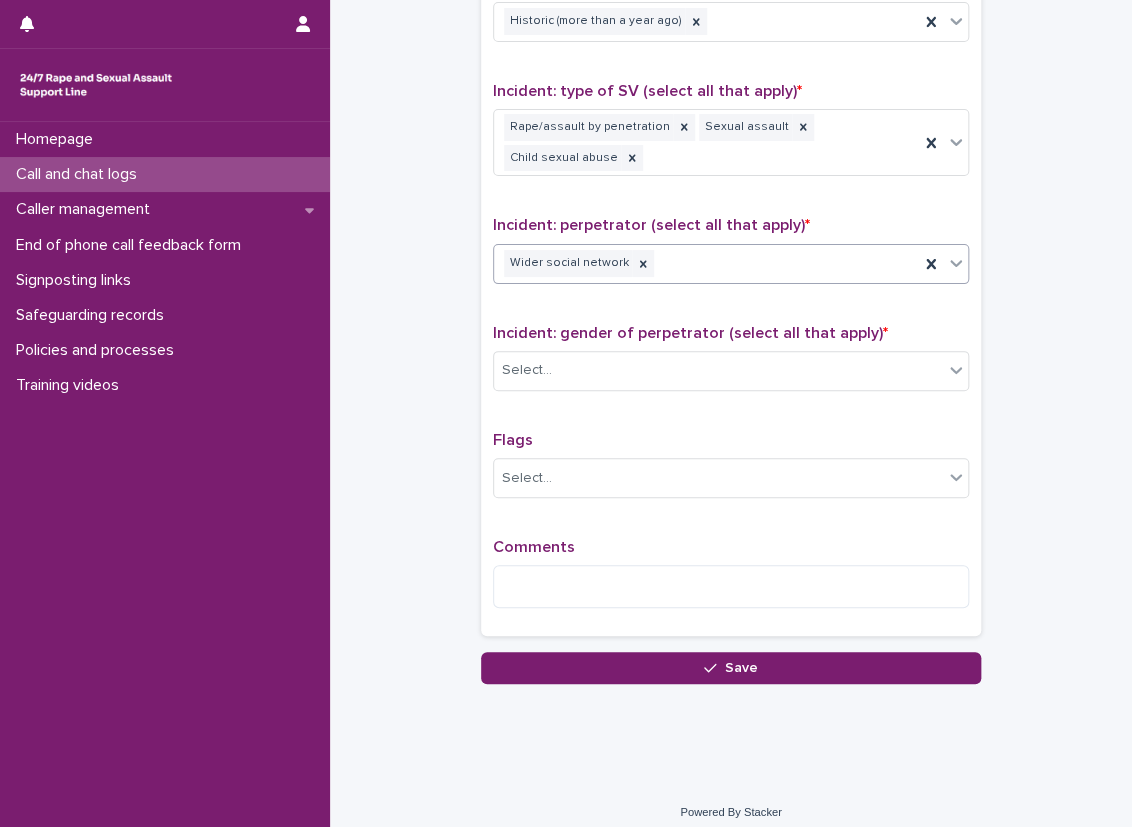 click on "Flags" at bounding box center [731, 440] 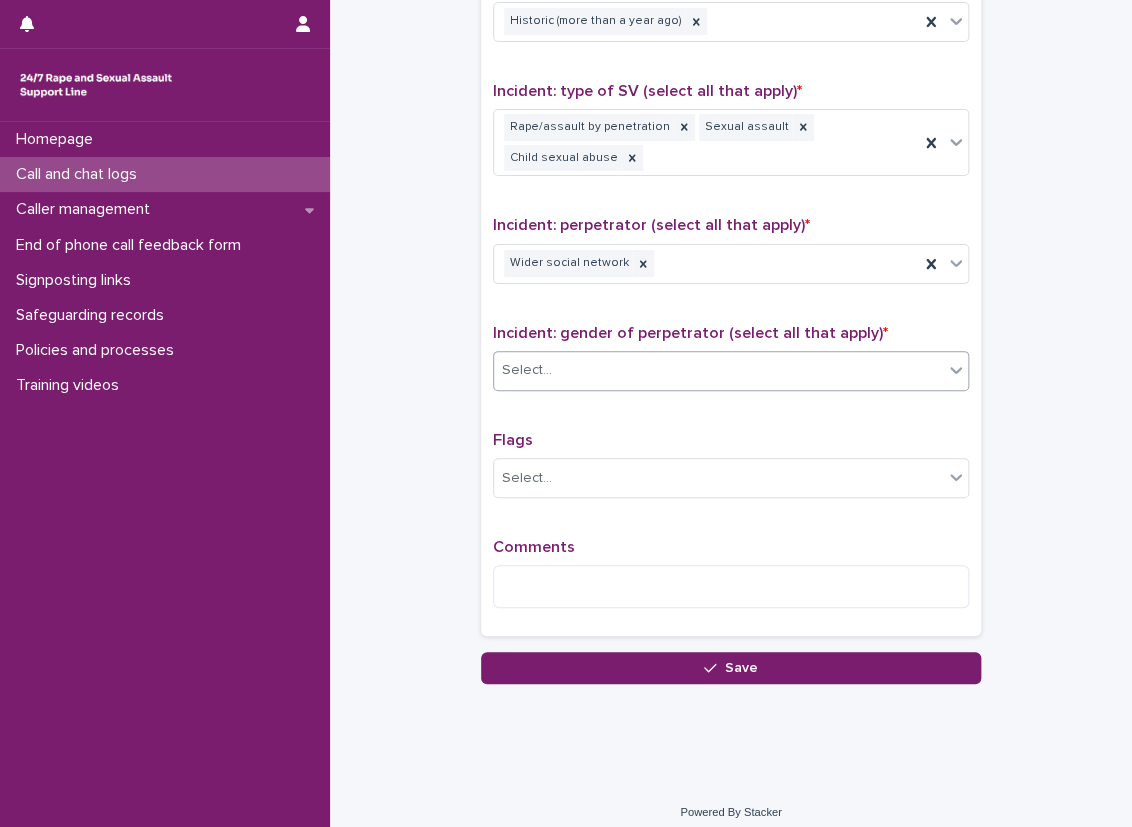click on "Select..." at bounding box center [718, 370] 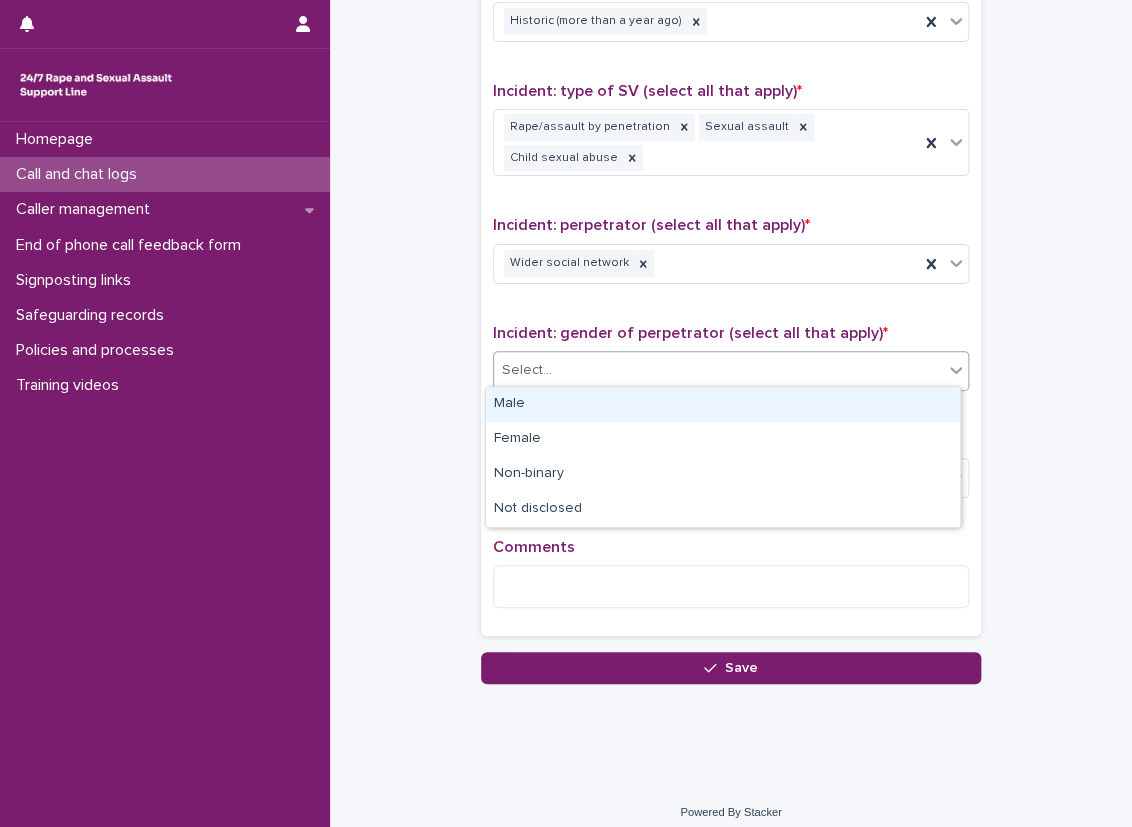 click on "Male" at bounding box center (723, 404) 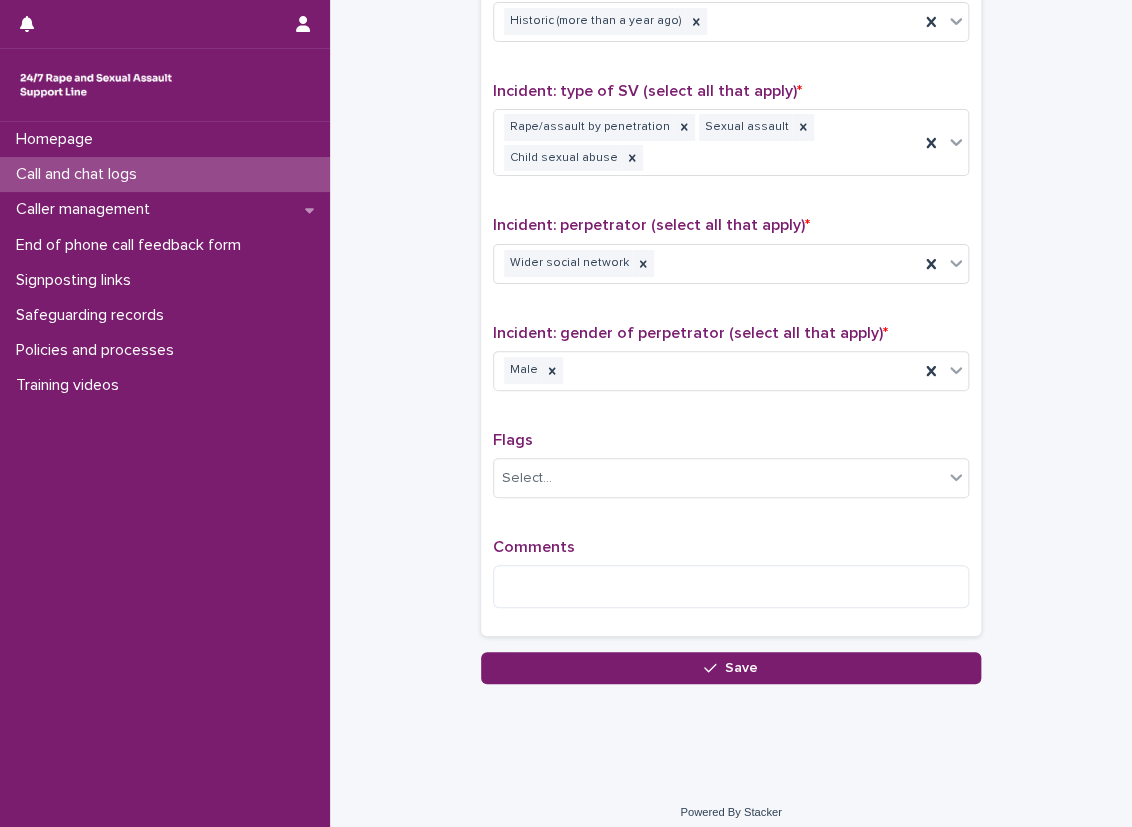 click on "Flags" at bounding box center (731, 440) 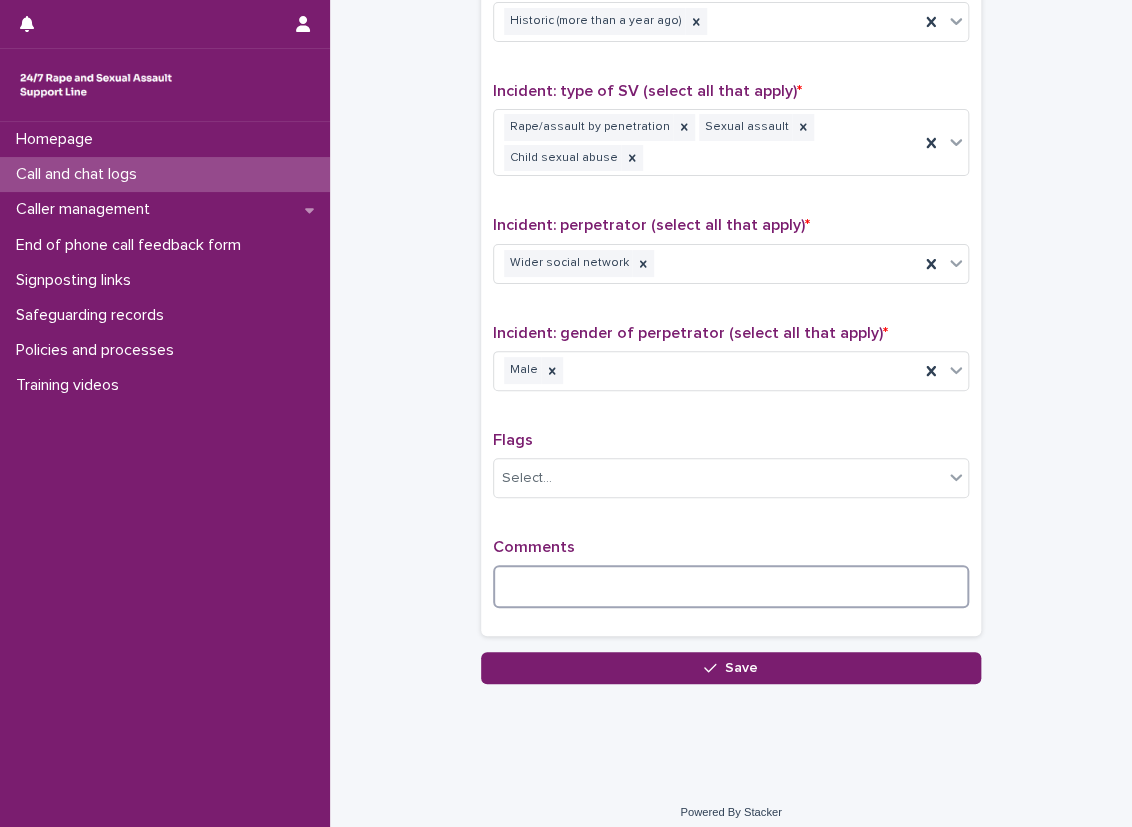 click at bounding box center (731, 586) 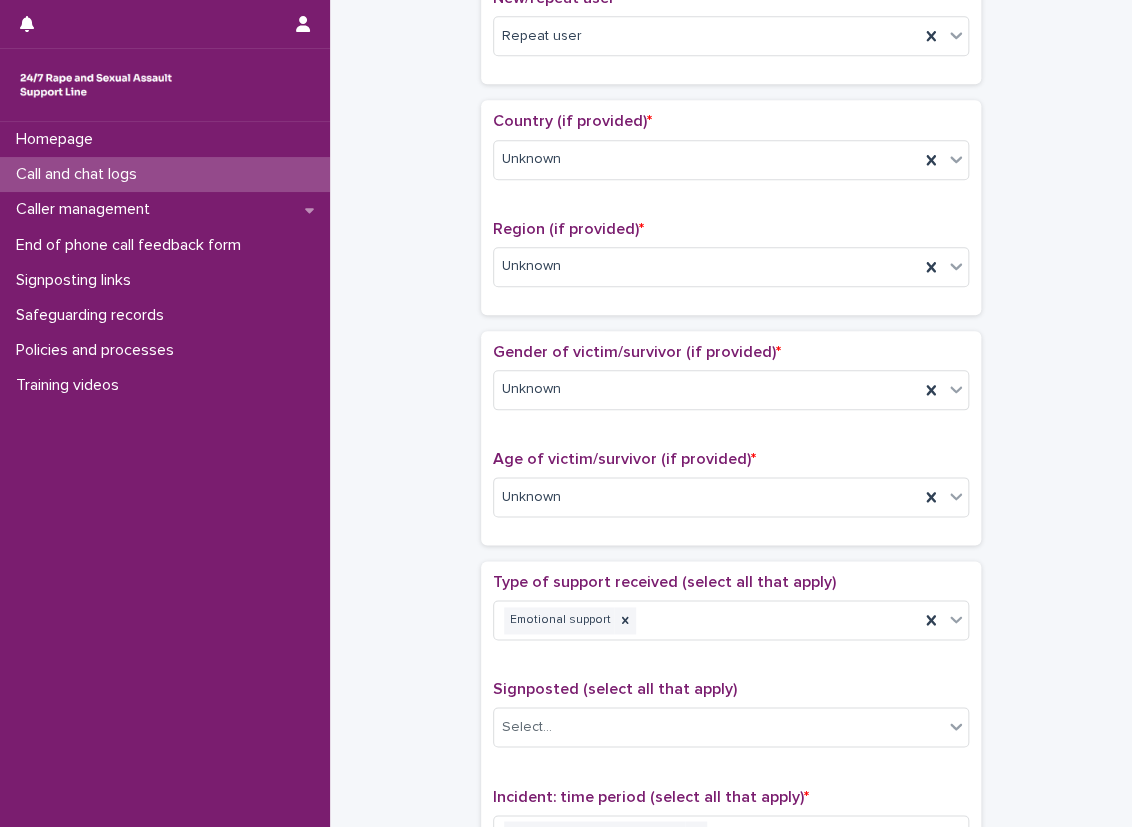 scroll, scrollTop: 700, scrollLeft: 0, axis: vertical 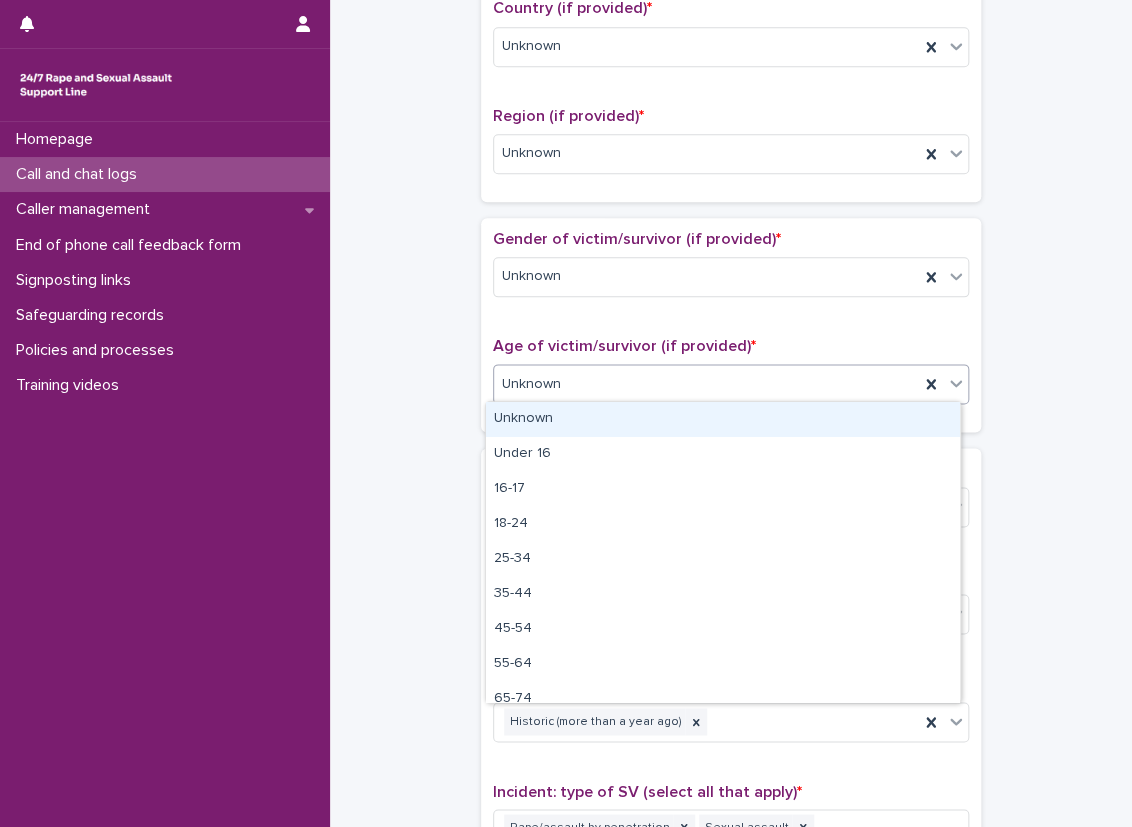 click on "**********" at bounding box center [566, 413] 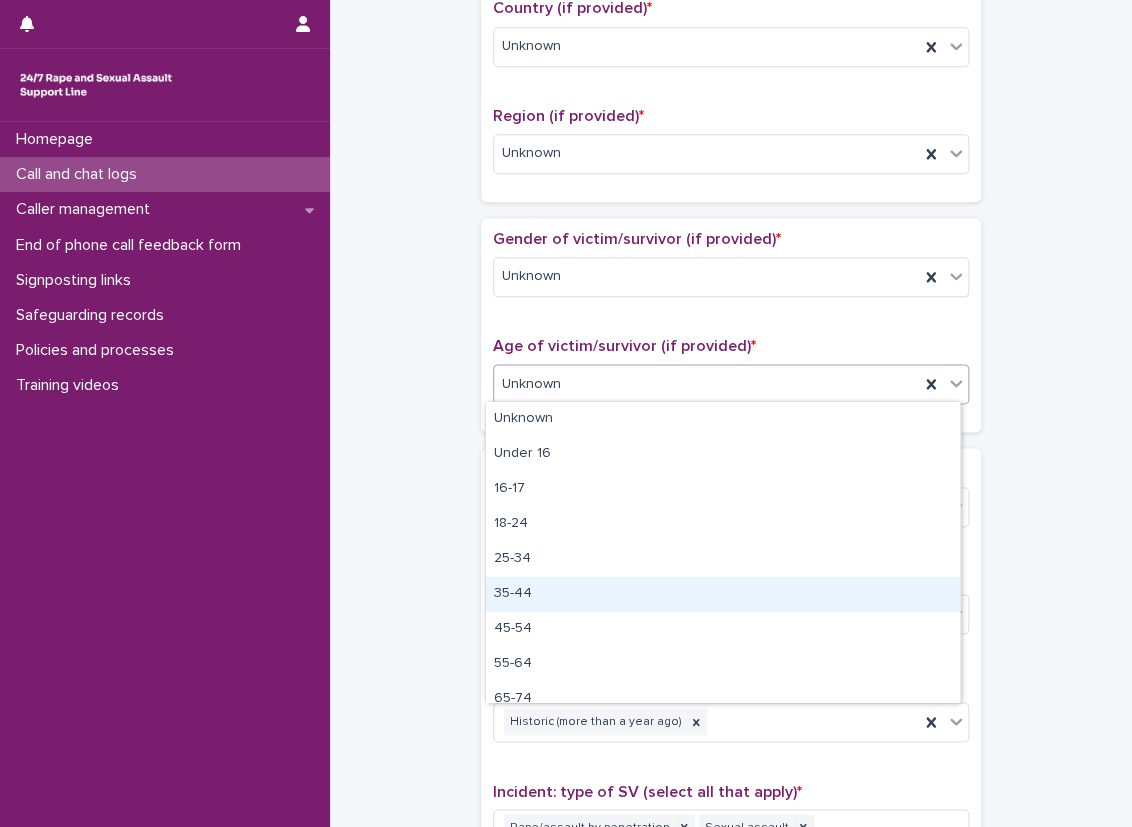 click on "35-44" at bounding box center (723, 594) 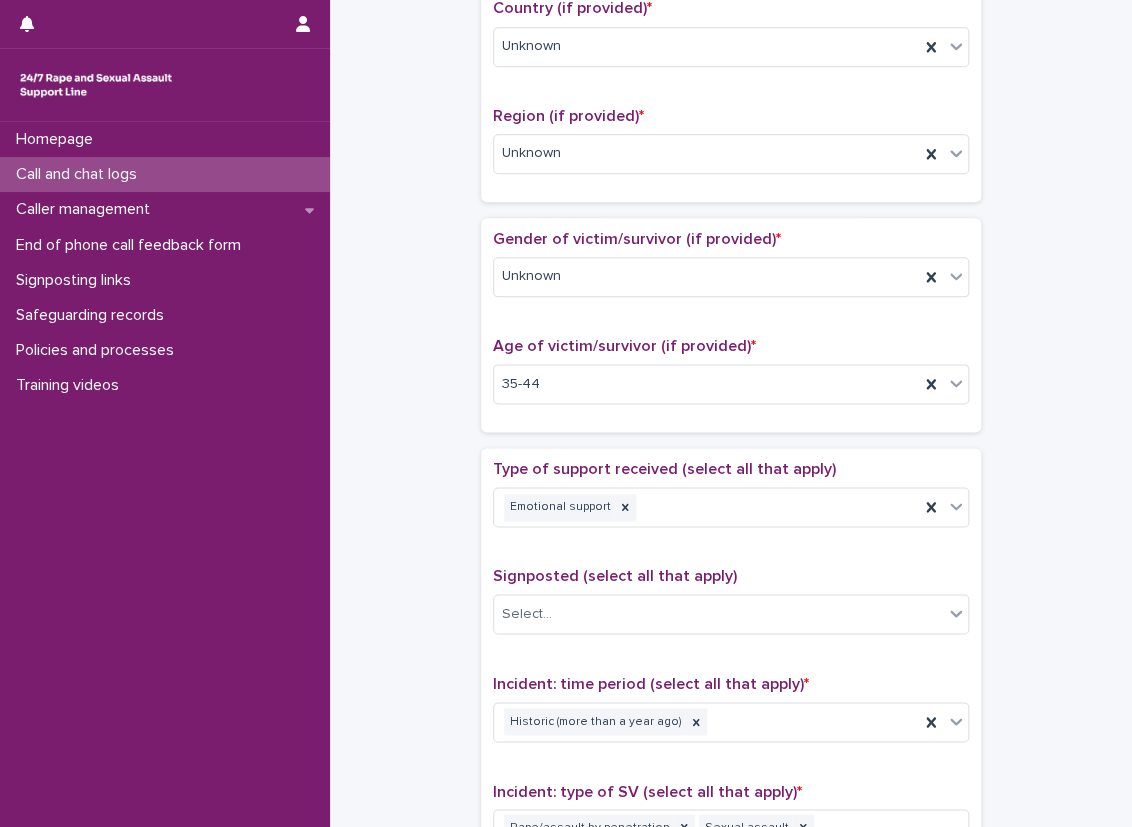 click on "**********" at bounding box center (731, 373) 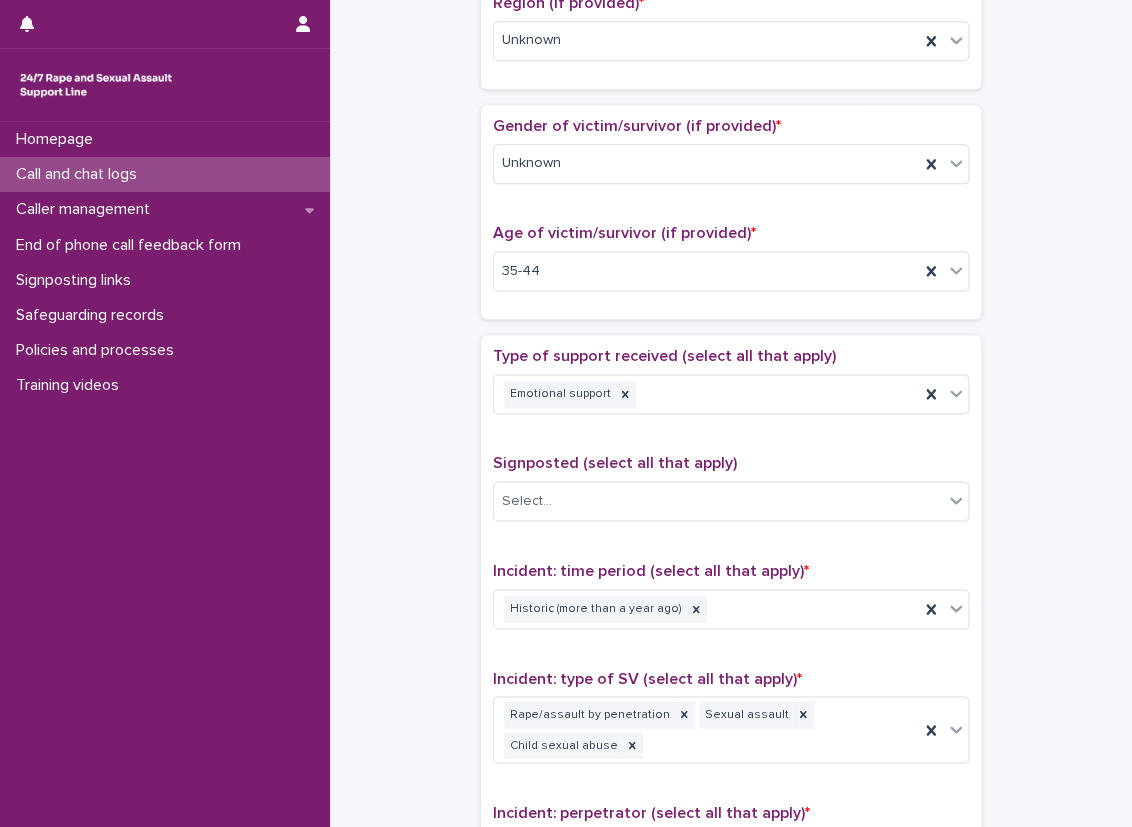 scroll, scrollTop: 800, scrollLeft: 0, axis: vertical 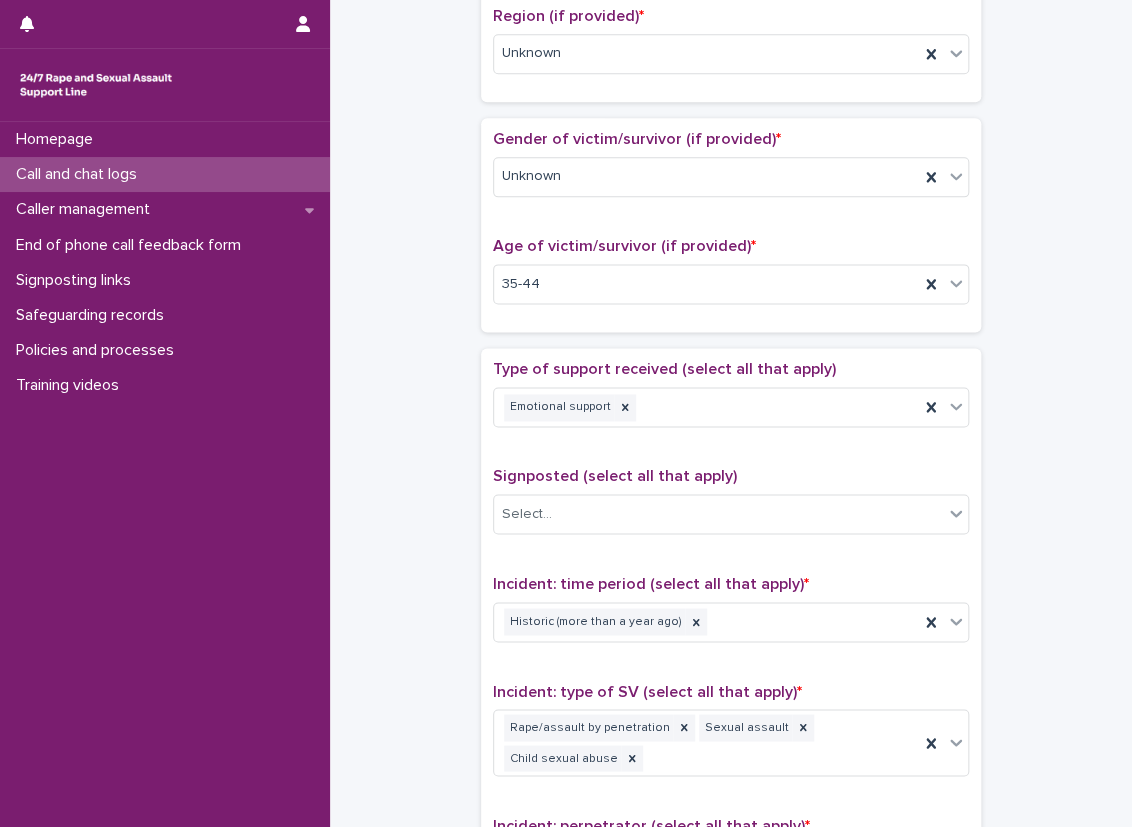click on "**********" at bounding box center (731, 248) 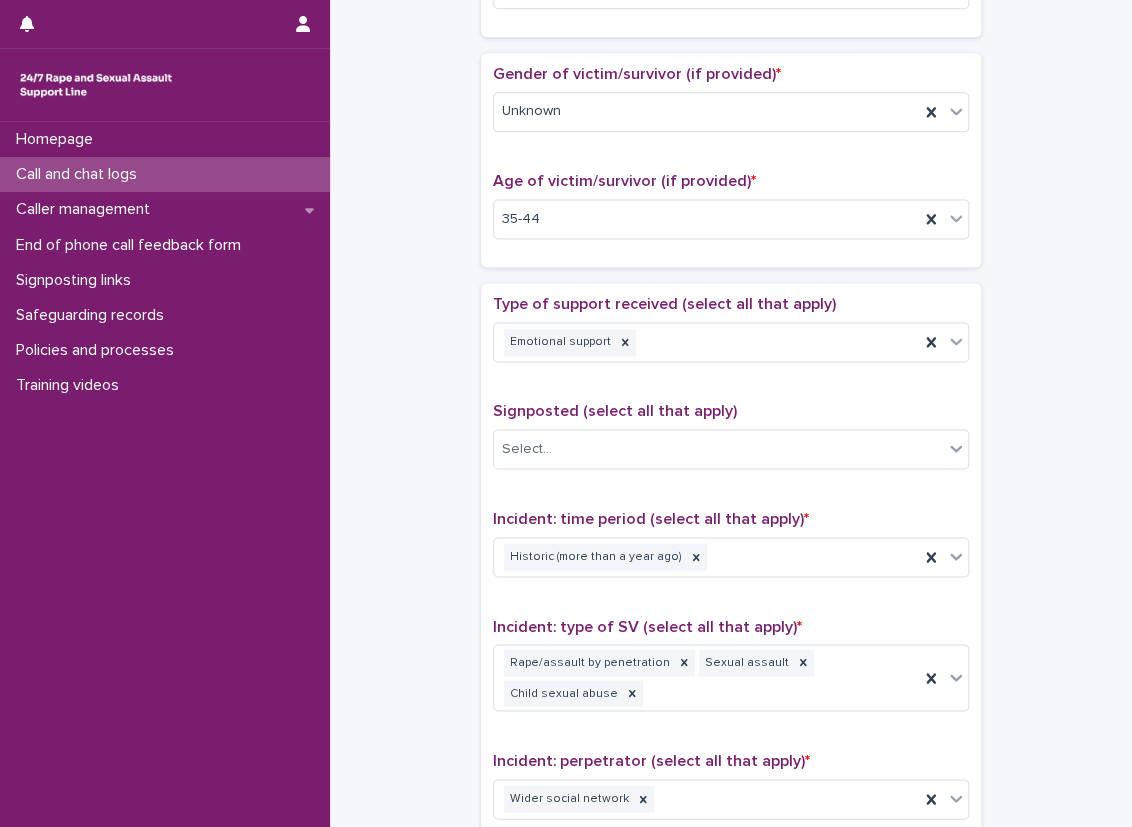 scroll, scrollTop: 900, scrollLeft: 0, axis: vertical 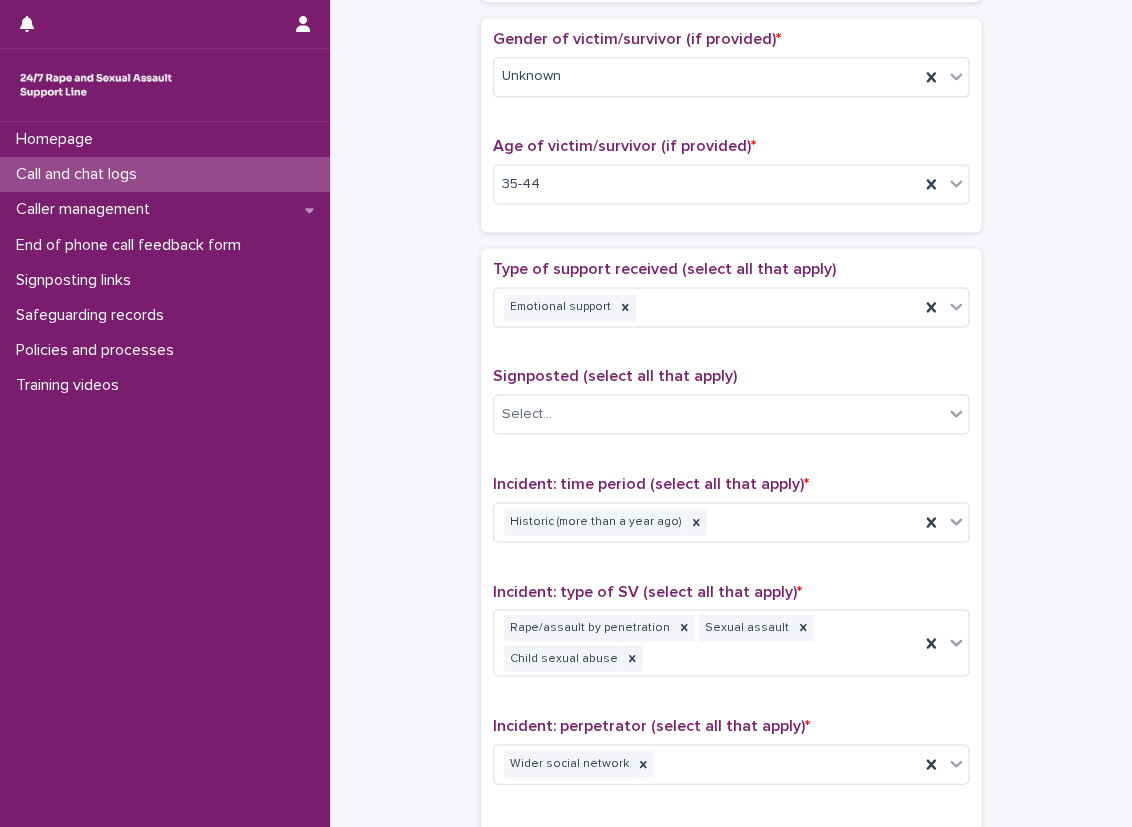 click on "**********" at bounding box center (731, 148) 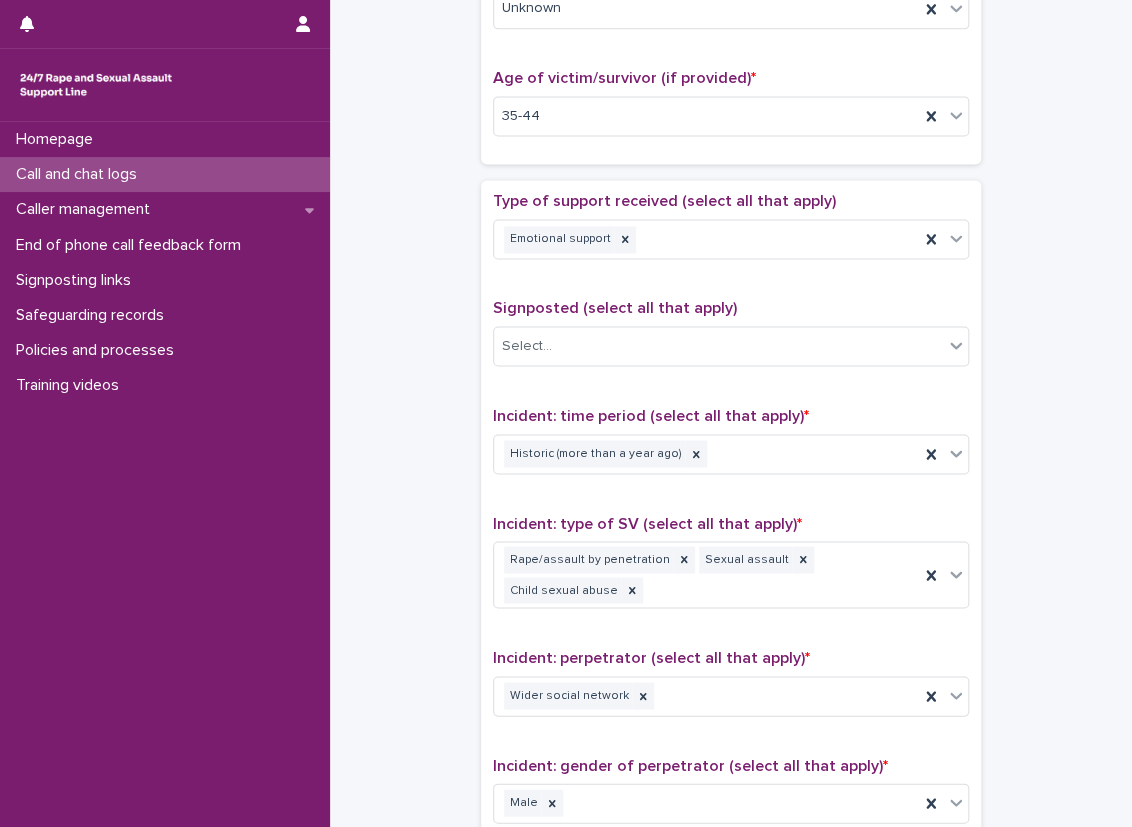 scroll, scrollTop: 808, scrollLeft: 0, axis: vertical 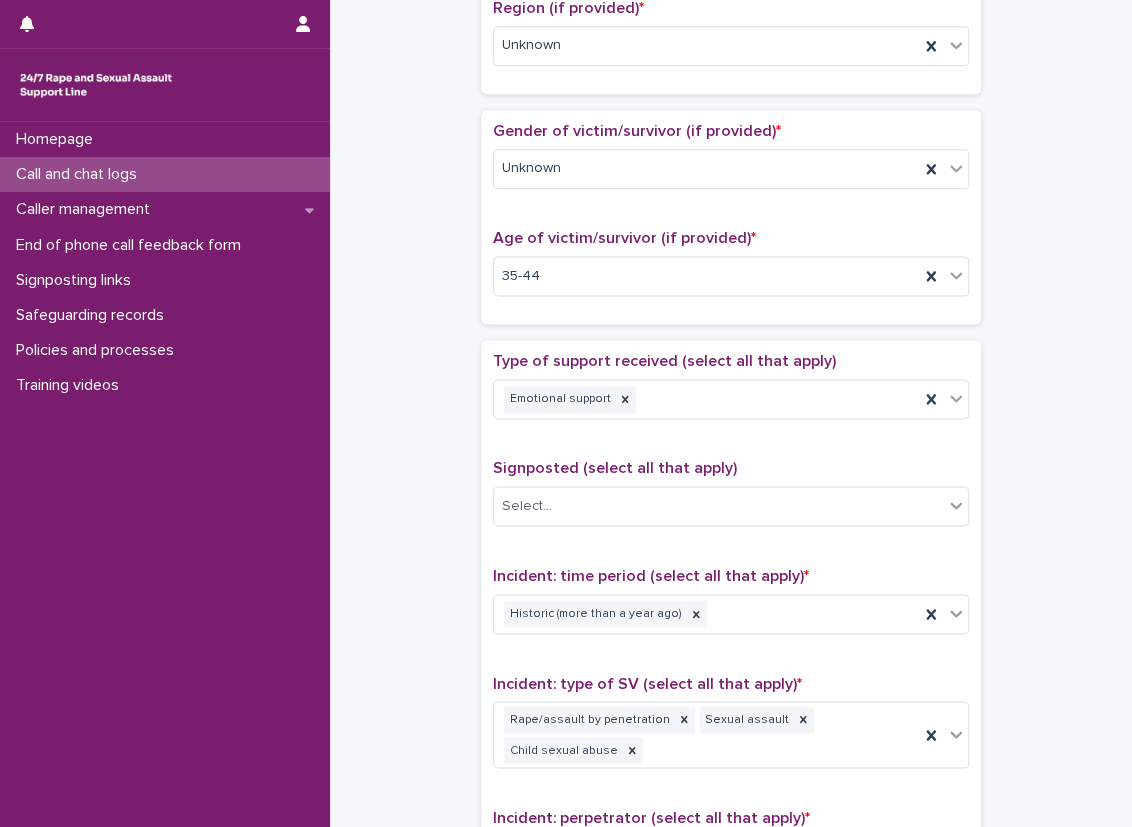 click on "Gender of victim/survivor (if provided) * Unknown" at bounding box center (731, 163) 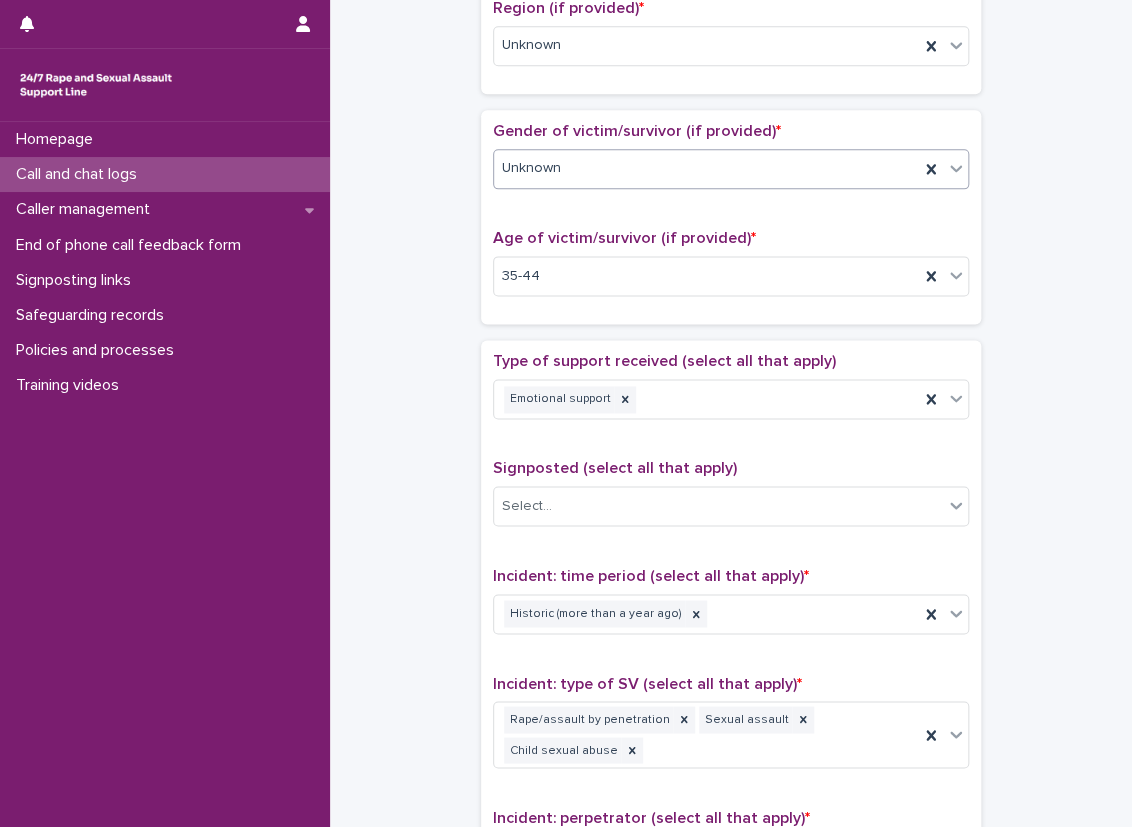 click on "Unknown" at bounding box center [731, 169] 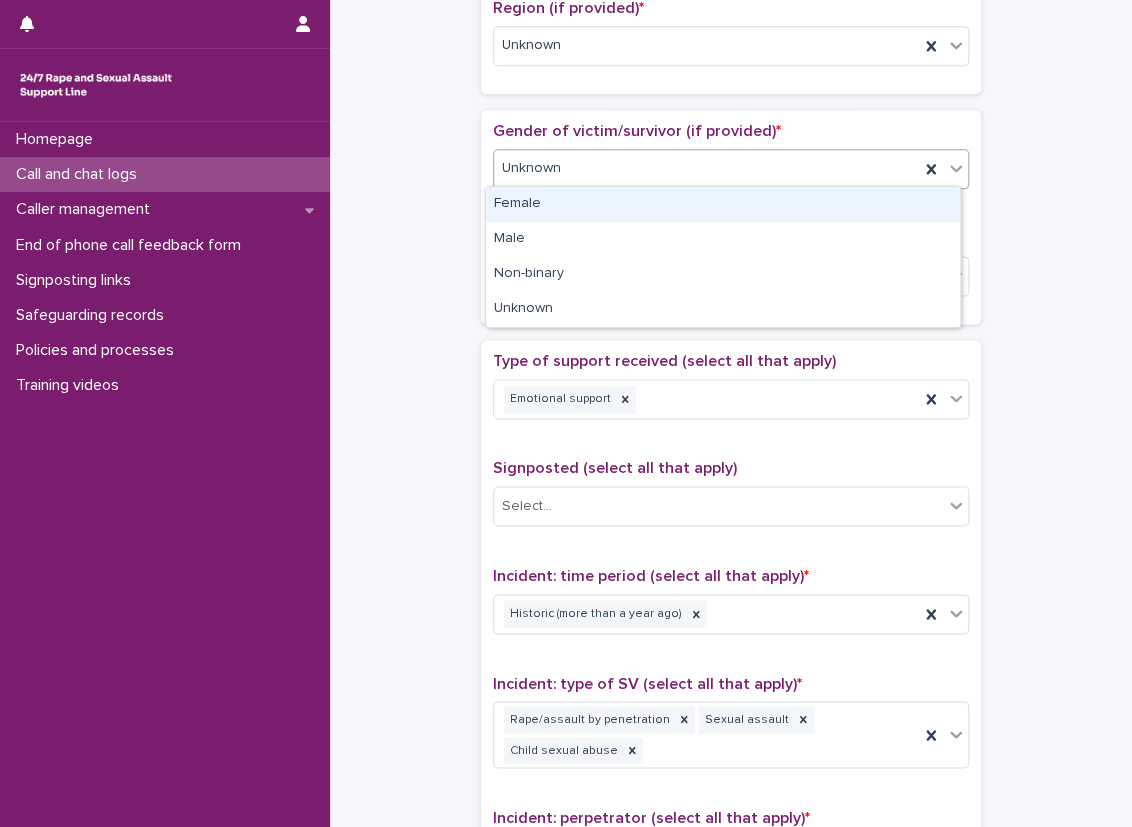 click on "Female" at bounding box center (723, 204) 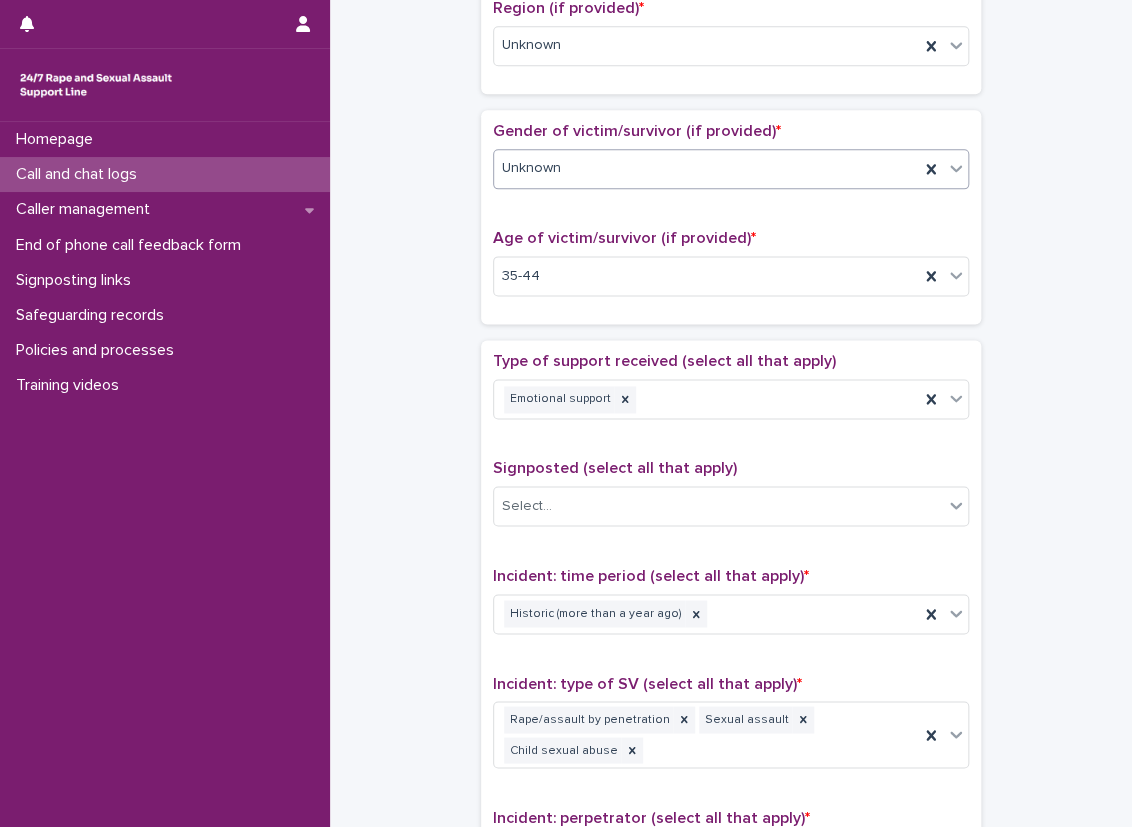 click on "**********" at bounding box center (731, 240) 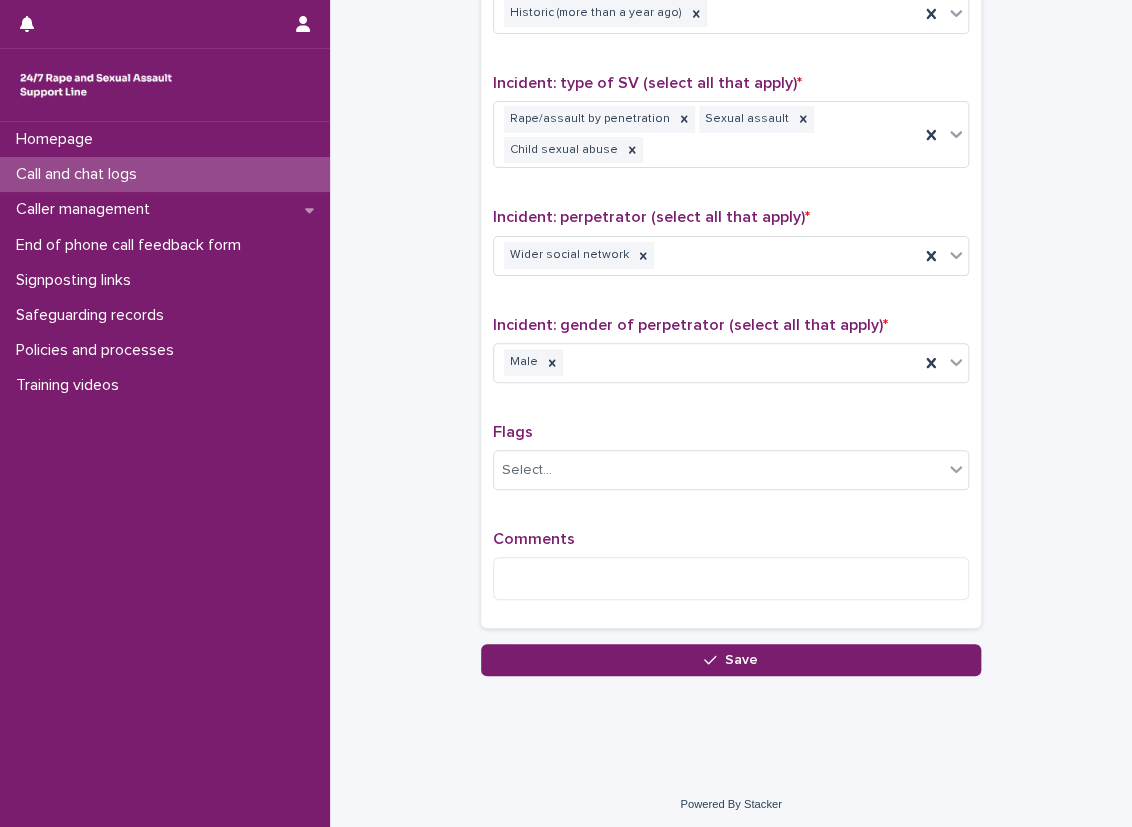 scroll, scrollTop: 1308, scrollLeft: 0, axis: vertical 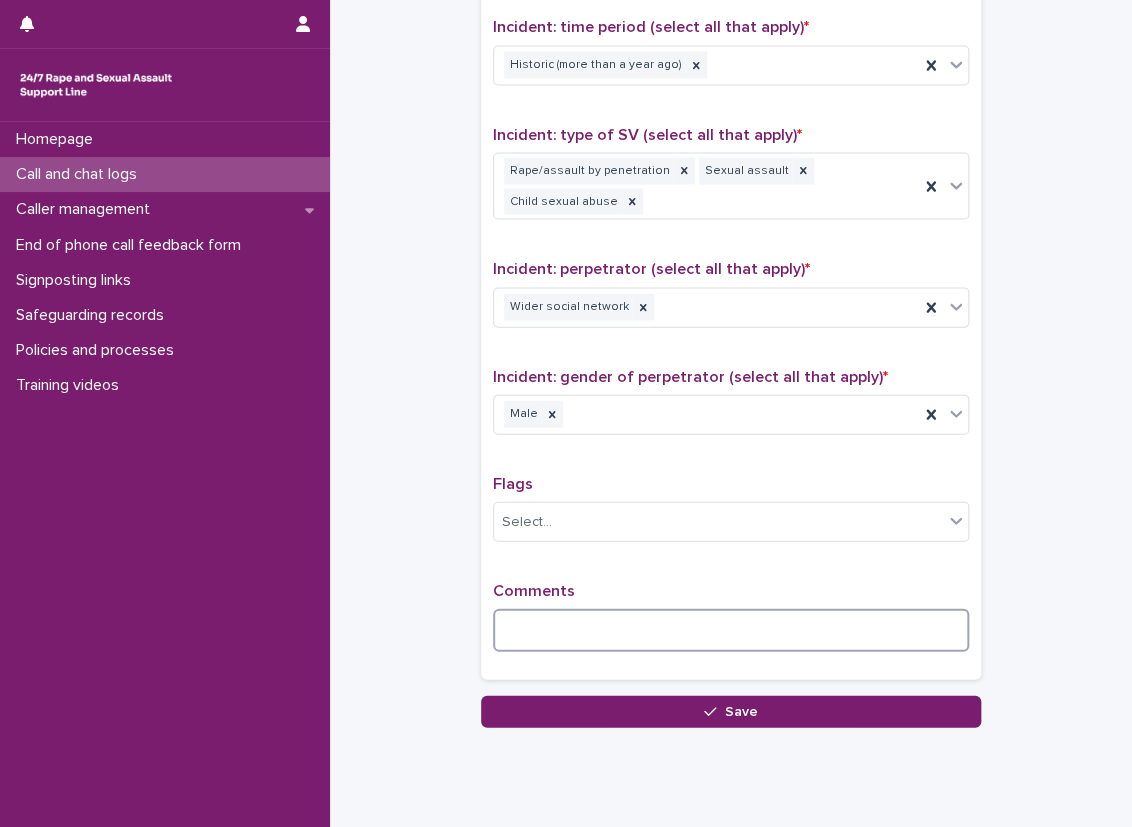 click at bounding box center [731, 630] 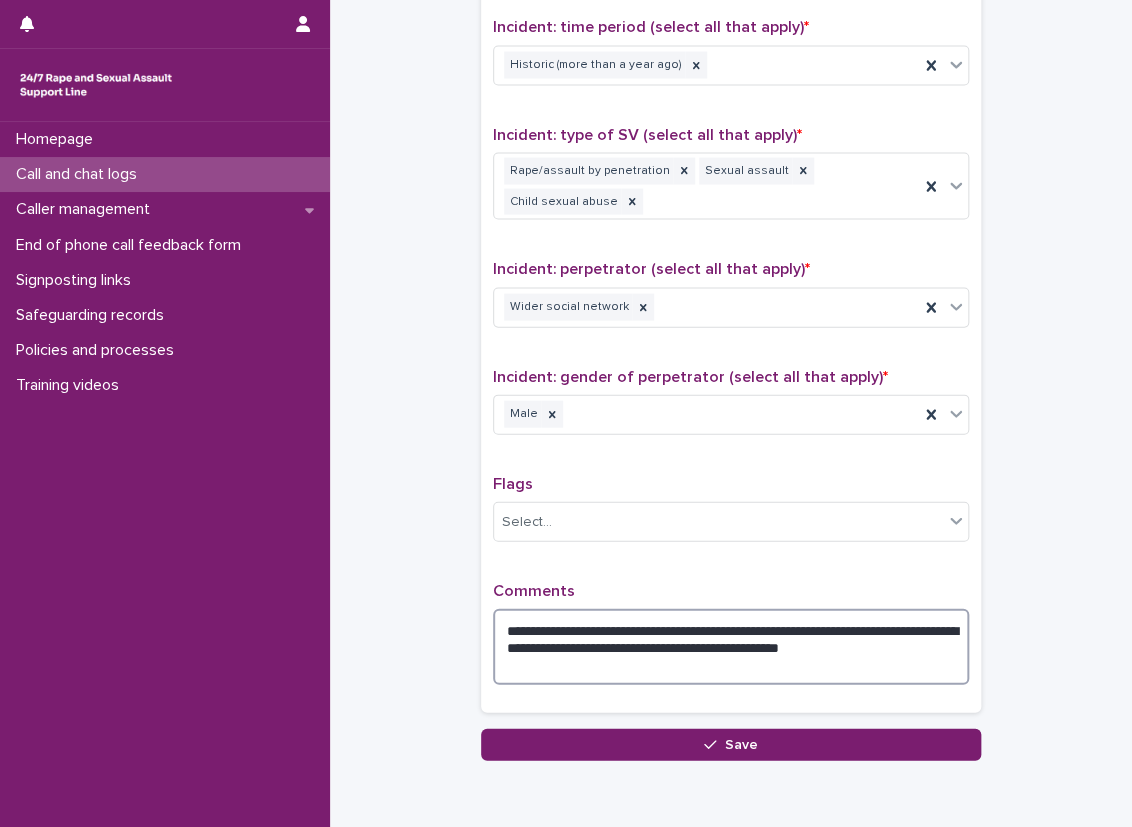 click on "**********" at bounding box center (731, 647) 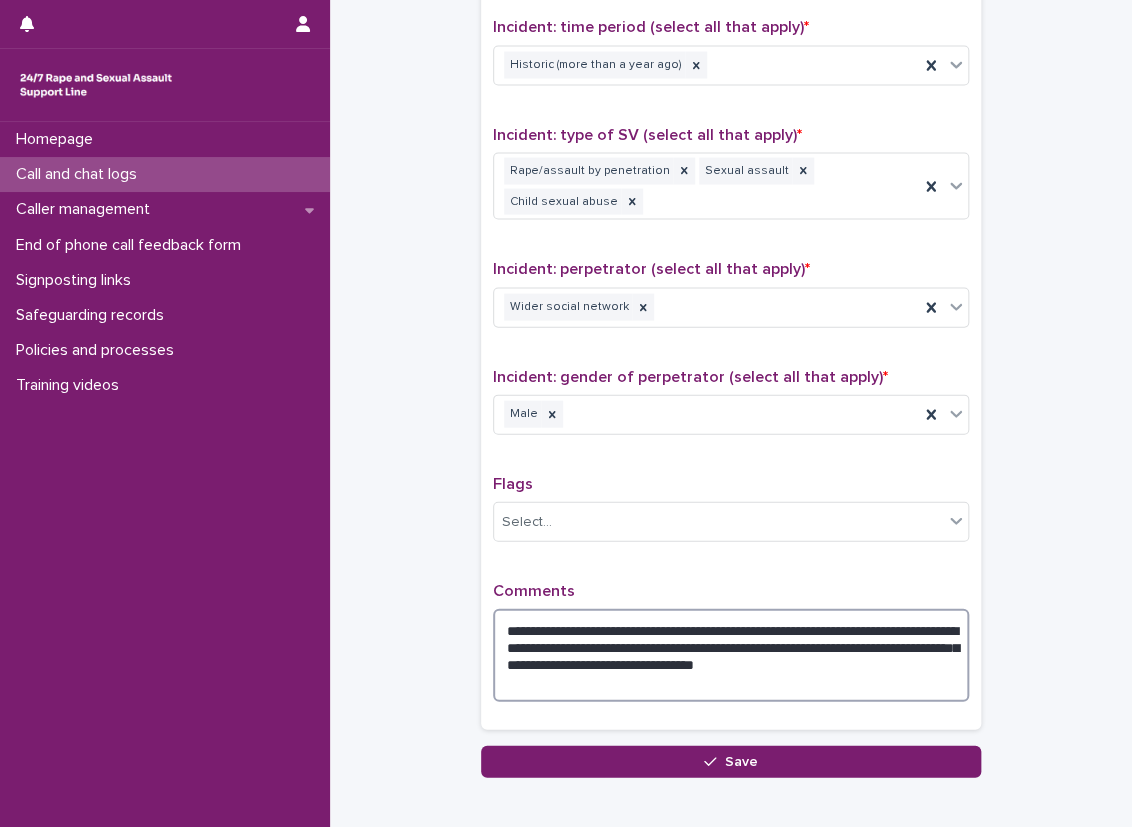 type on "**********" 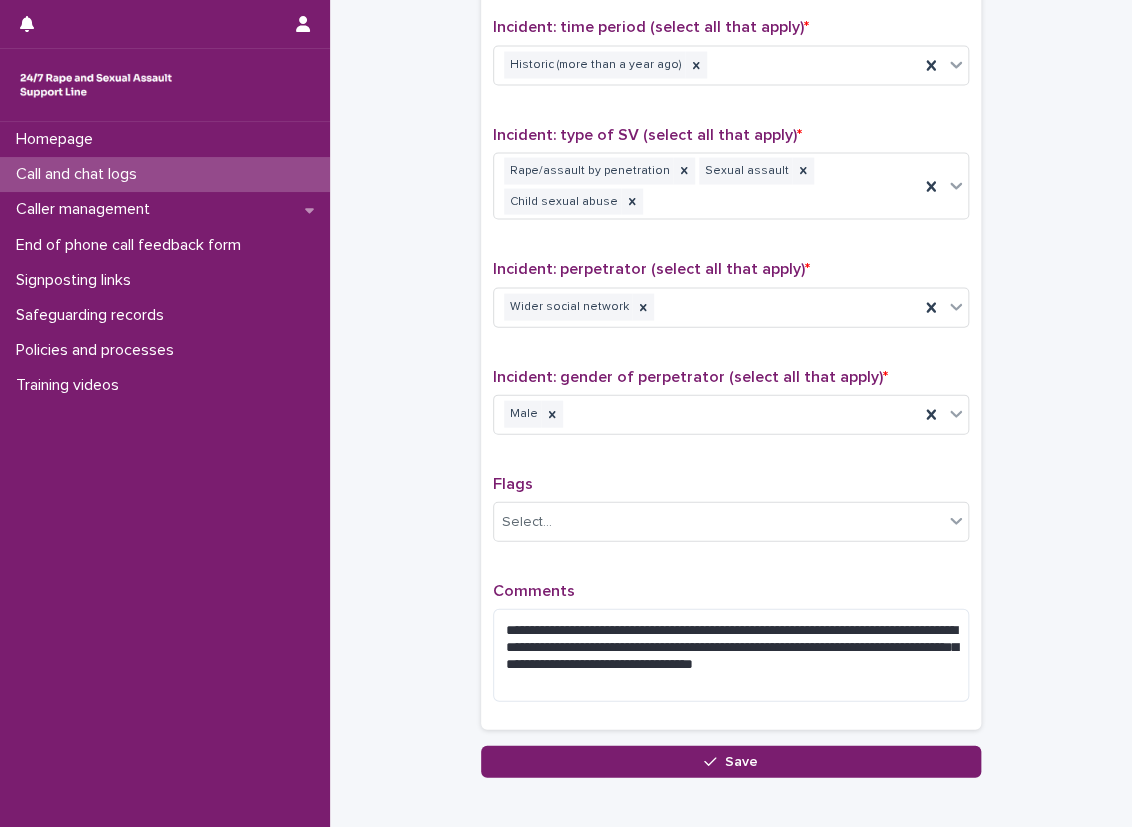 click on "**********" at bounding box center [731, -283] 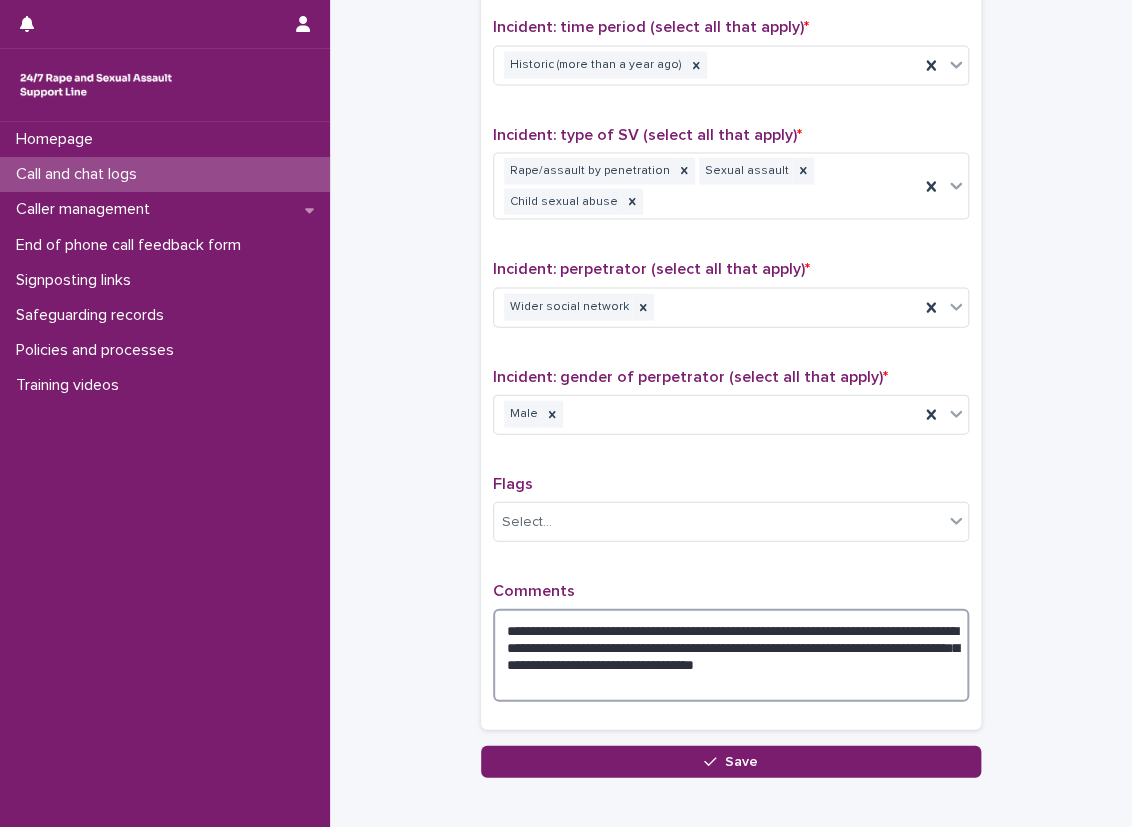 click on "**********" at bounding box center (731, 655) 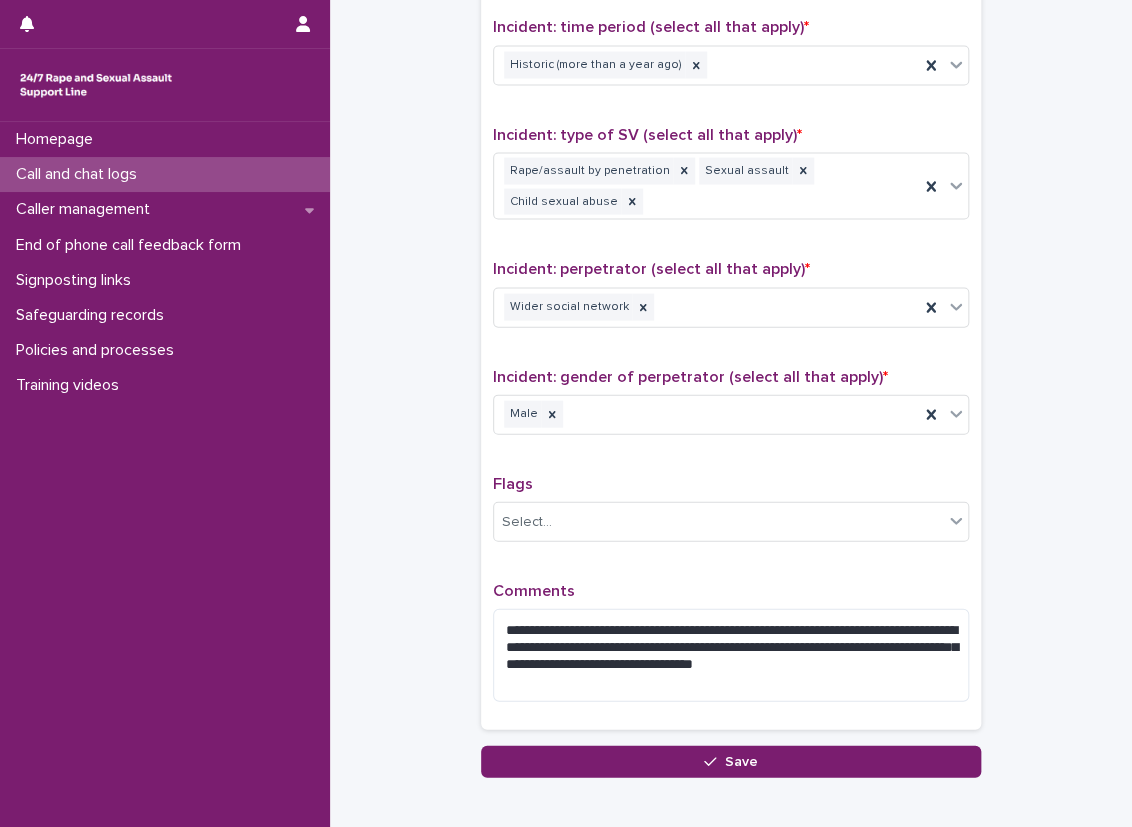 click on "**********" at bounding box center (731, -283) 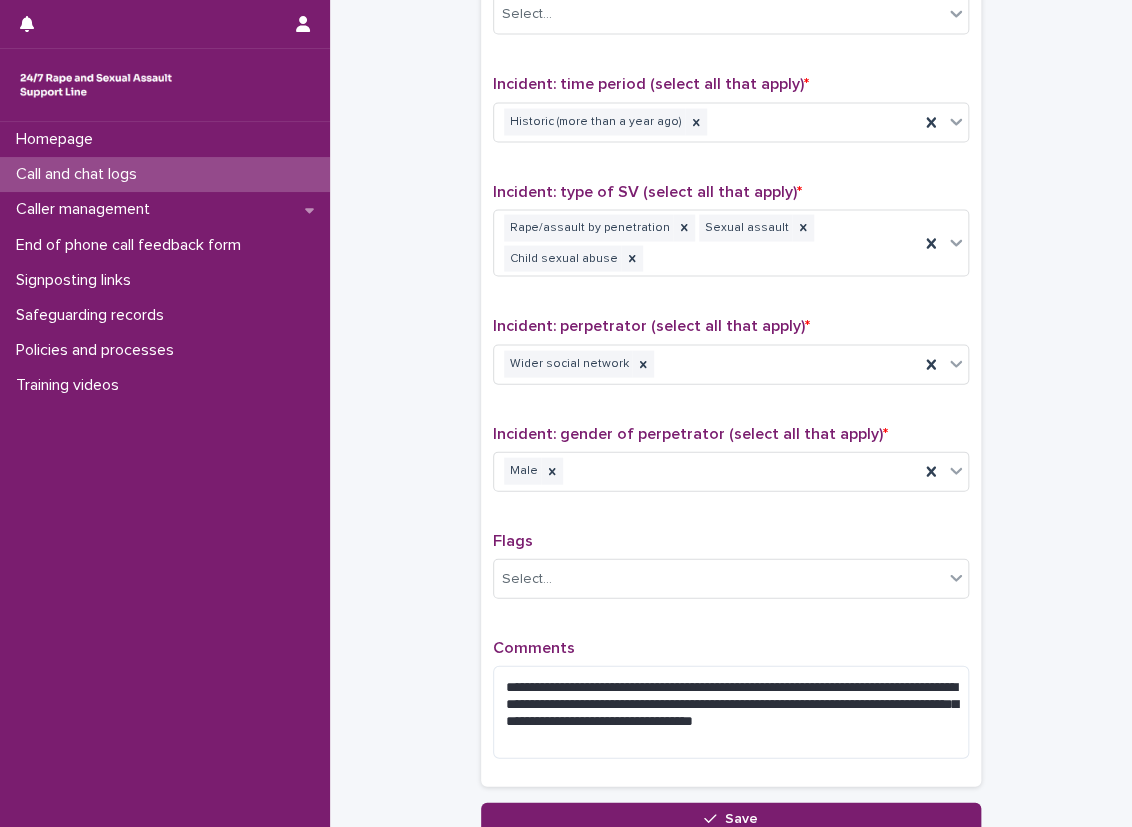 scroll, scrollTop: 1458, scrollLeft: 0, axis: vertical 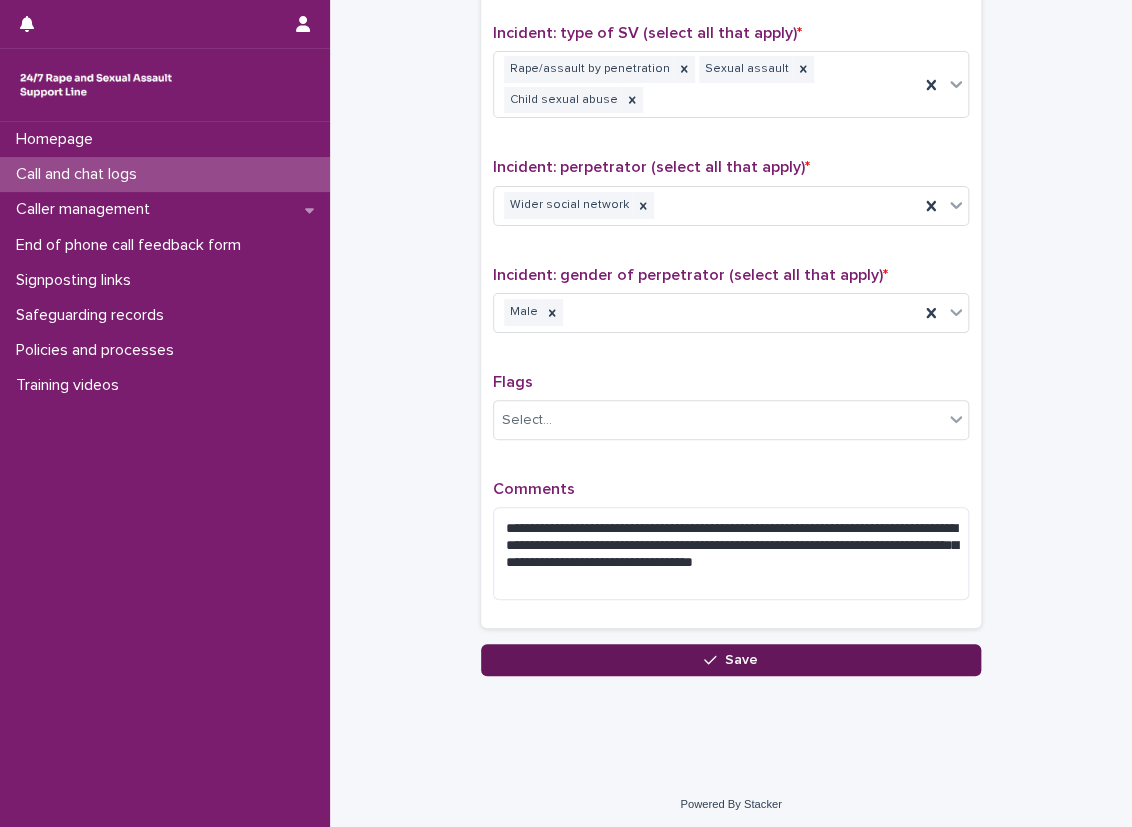 click on "Save" at bounding box center [731, 660] 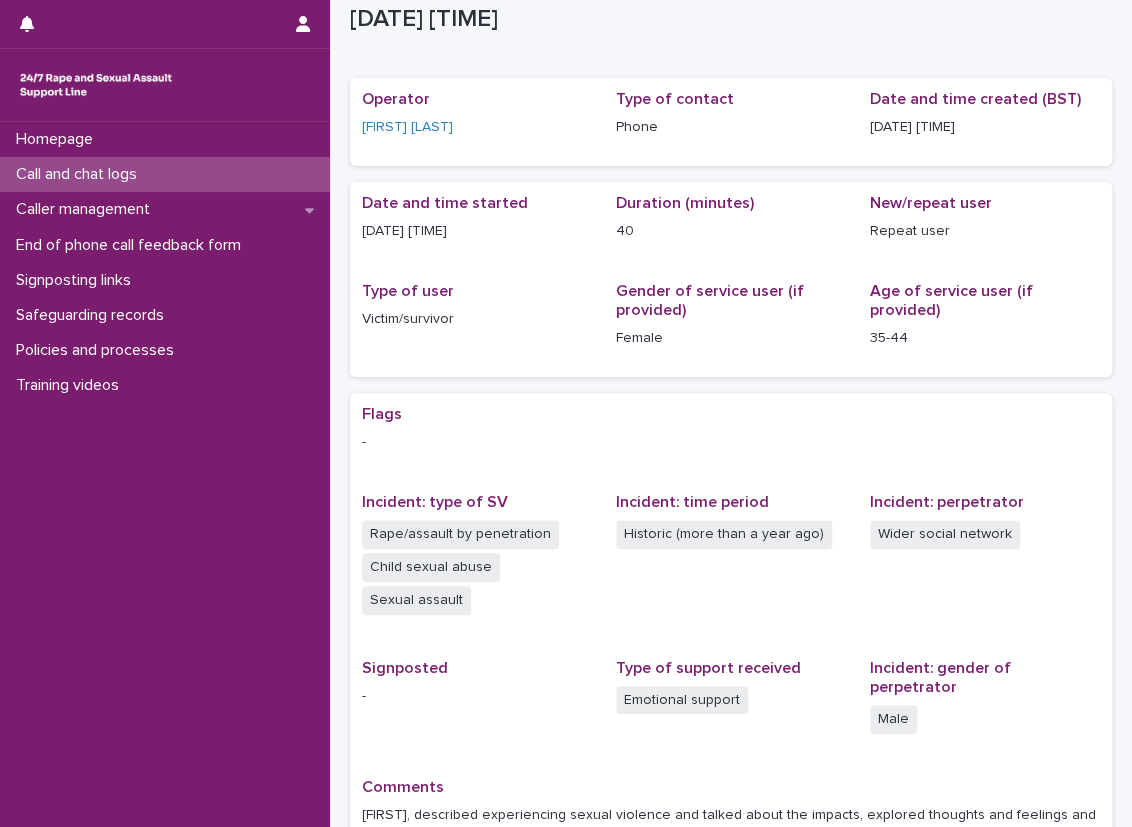 scroll, scrollTop: 142, scrollLeft: 0, axis: vertical 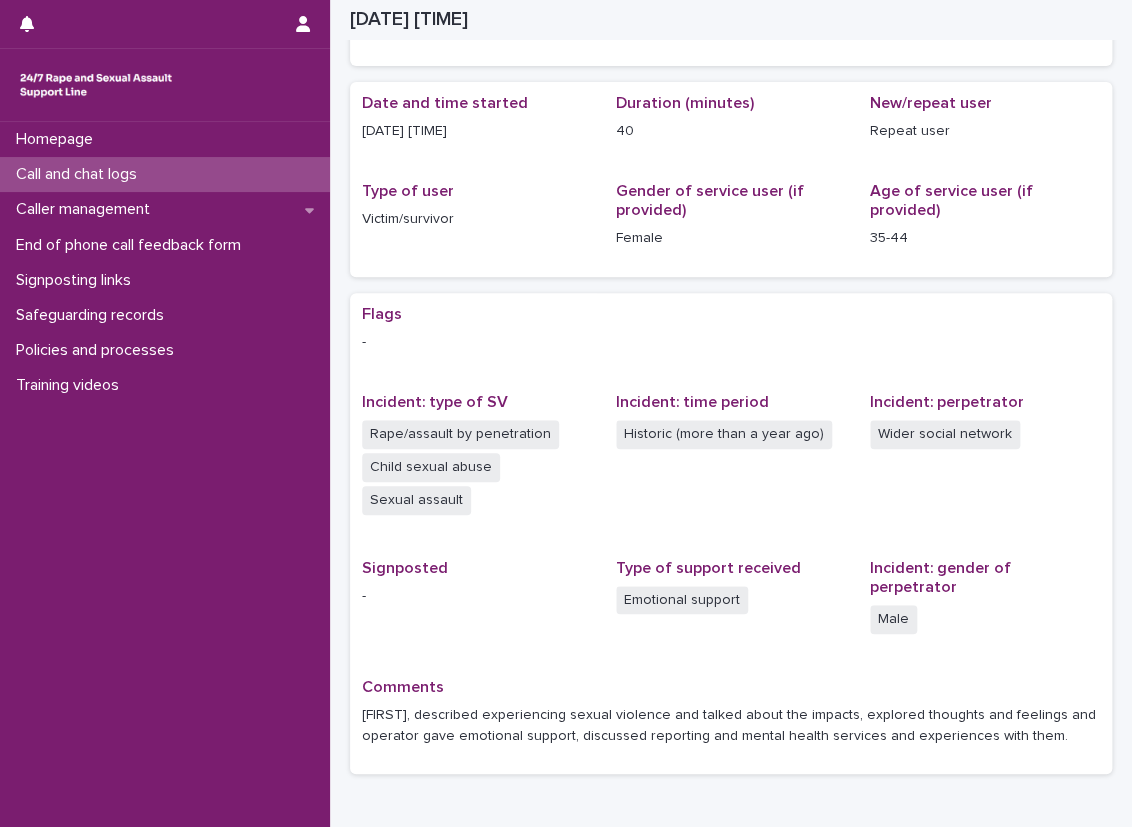 click on "Type of user Victim/survivor" at bounding box center (477, 214) 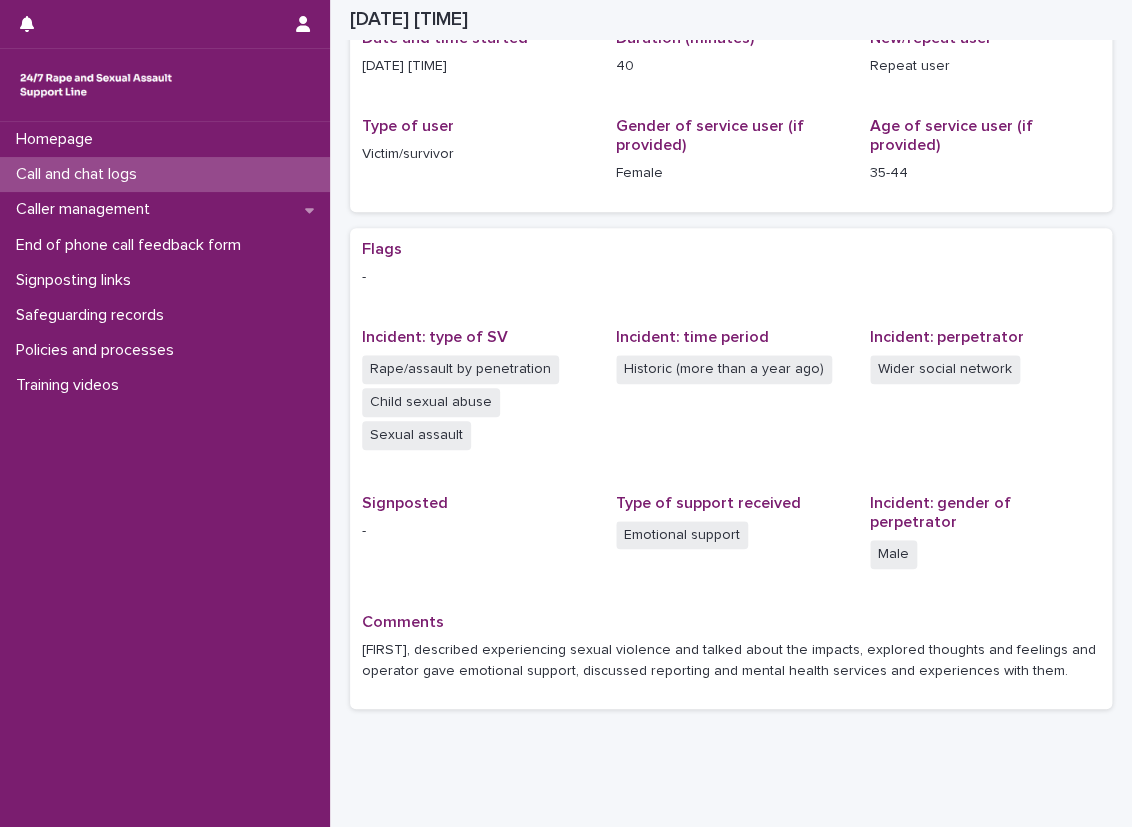 scroll, scrollTop: 242, scrollLeft: 0, axis: vertical 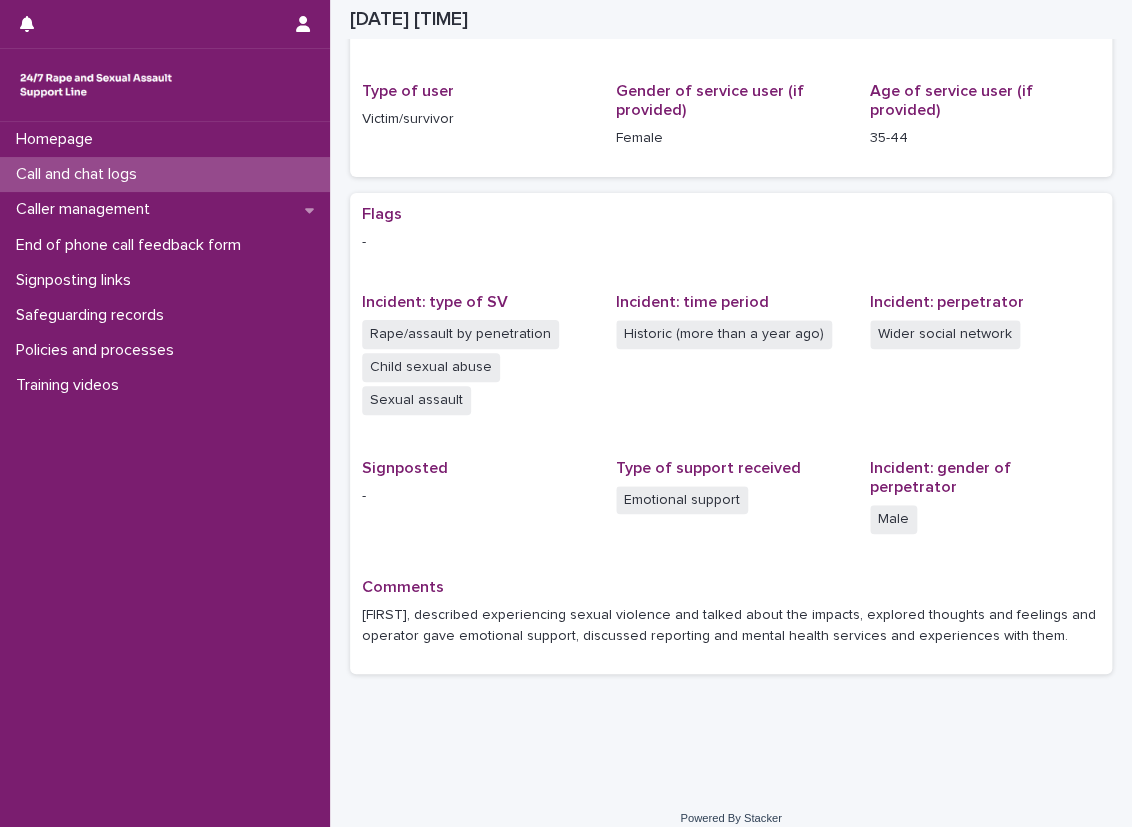 click on "Call and chat logs" at bounding box center [165, 174] 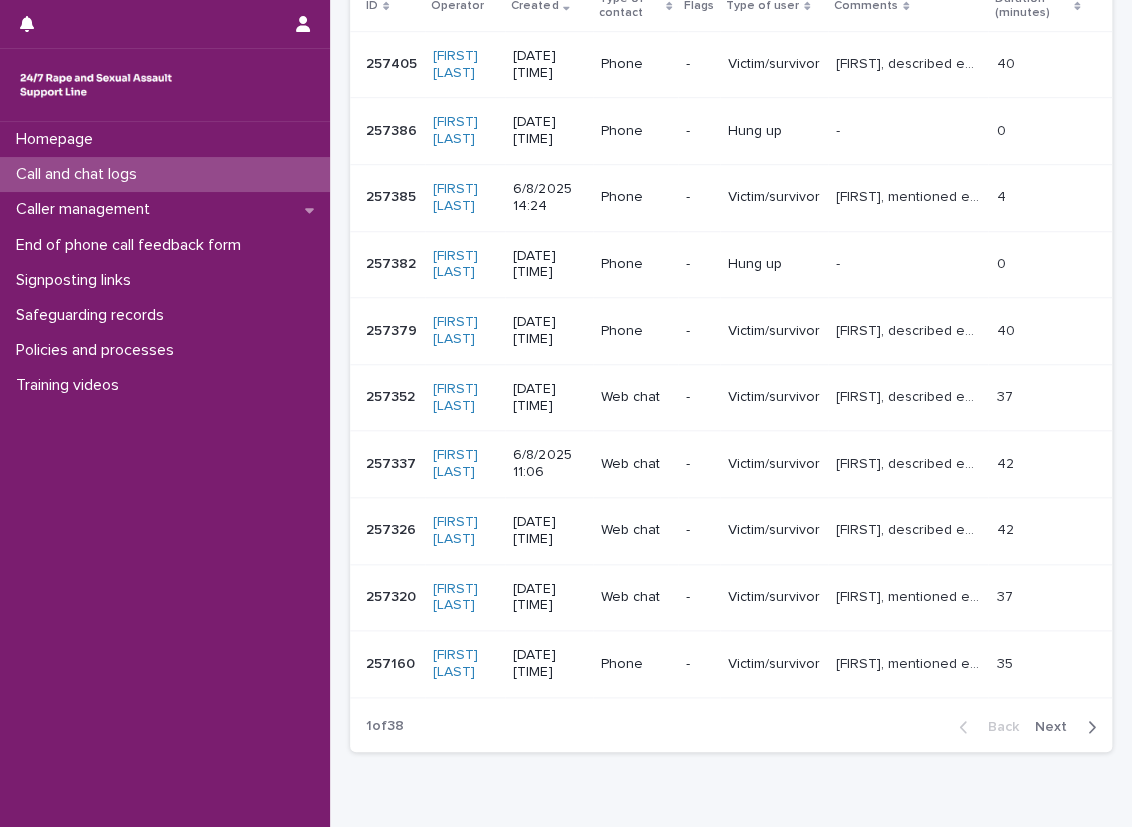 scroll, scrollTop: 300, scrollLeft: 0, axis: vertical 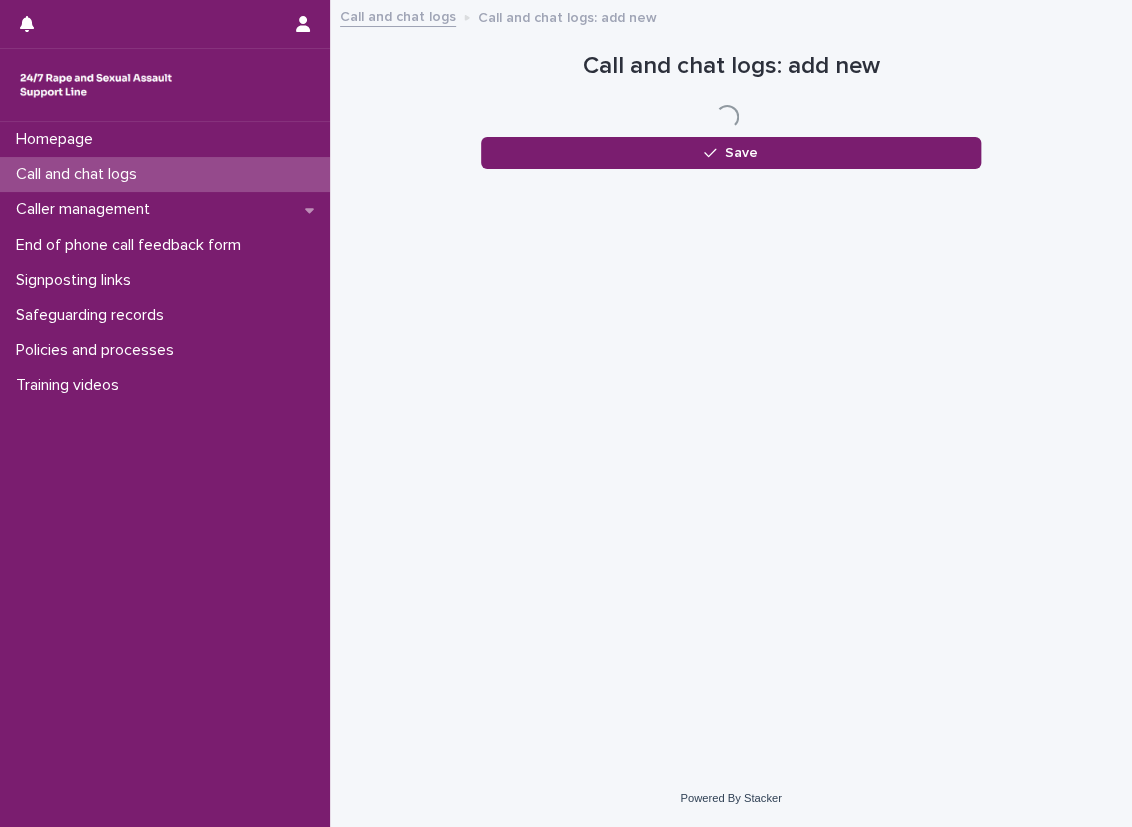 click on "Call and chat logs" at bounding box center (165, 174) 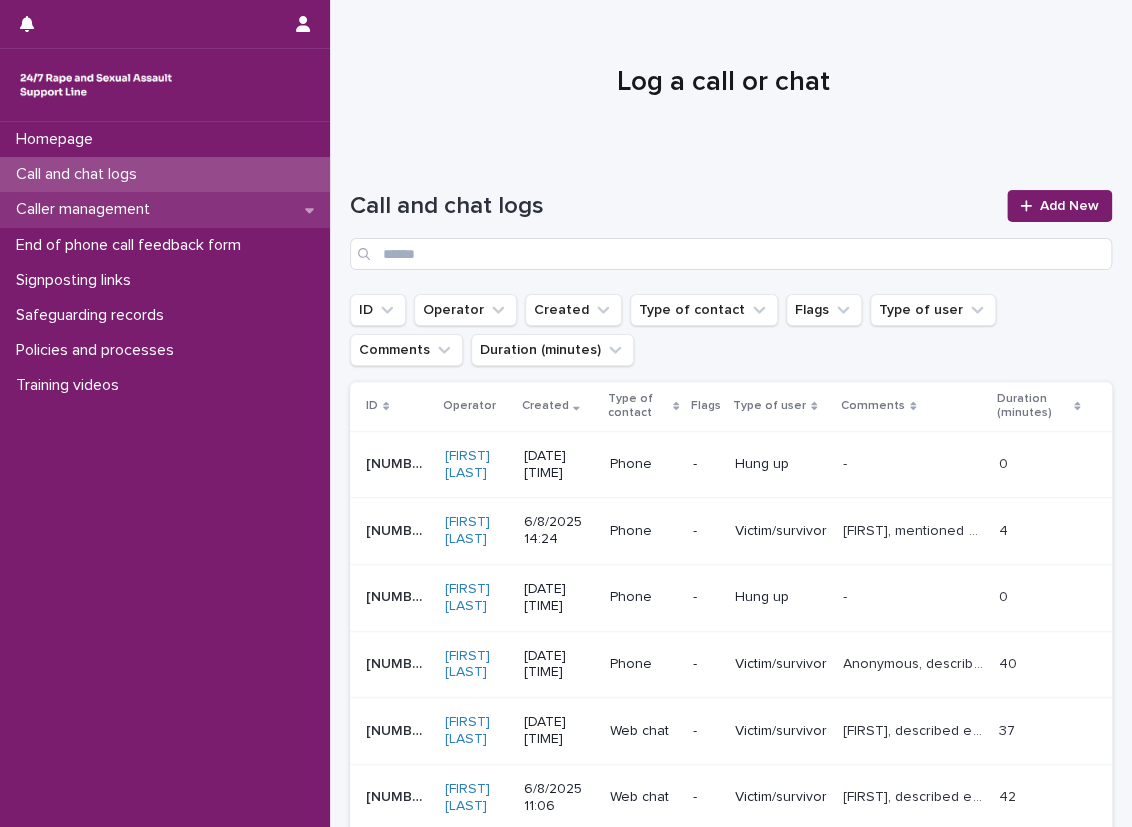 click on "Caller management" at bounding box center (165, 209) 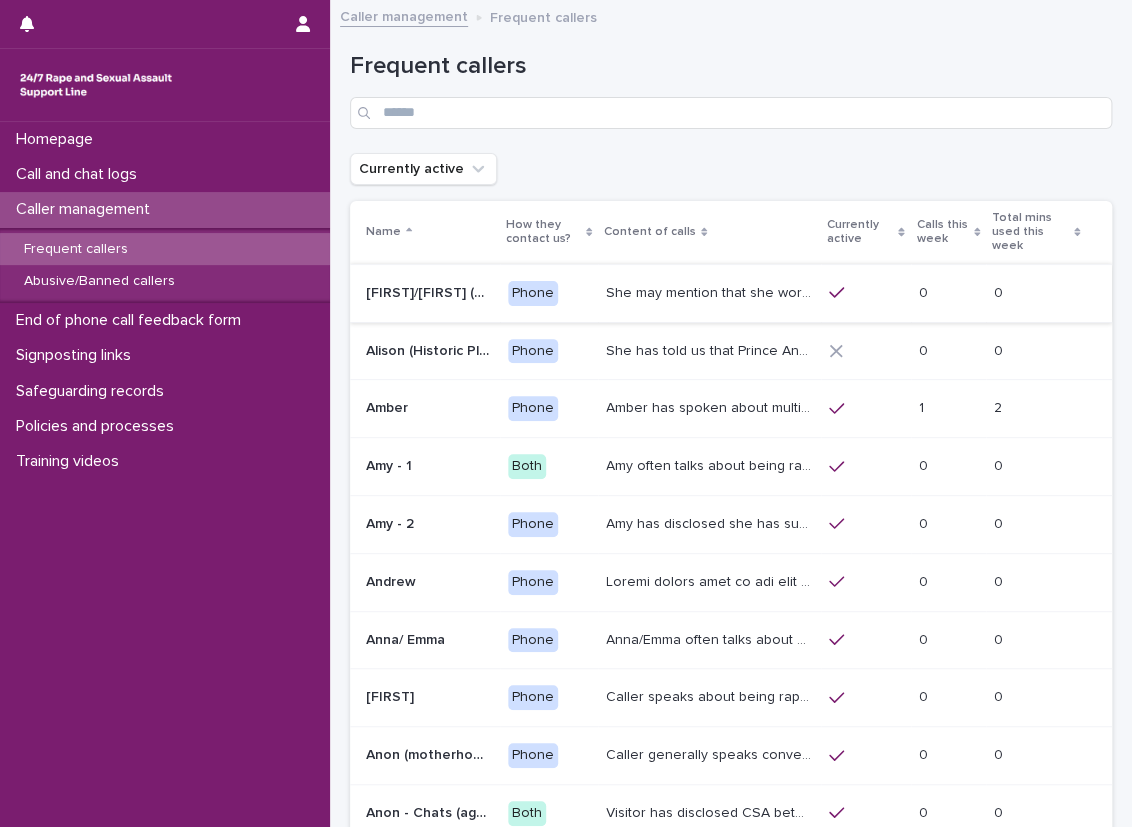 scroll, scrollTop: 200, scrollLeft: 0, axis: vertical 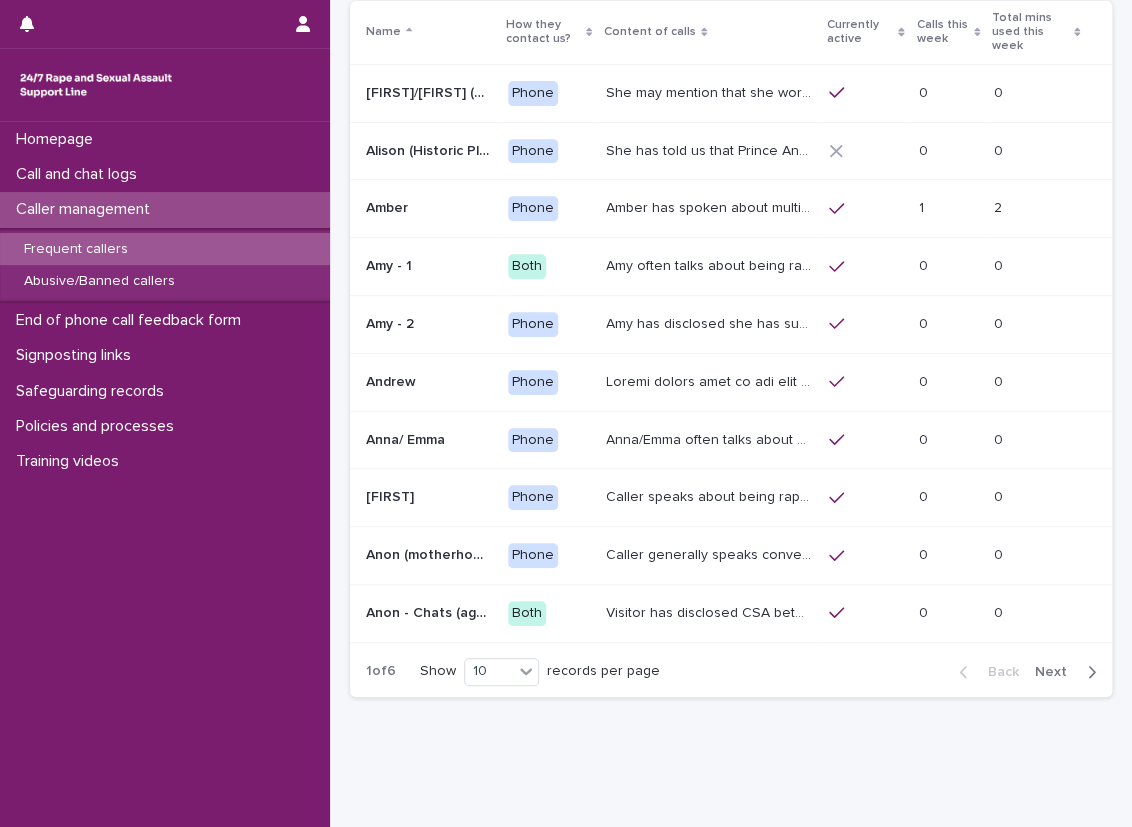 click on "Amy often talks about being raped a night before or 2 weeks ago or a month ago. She also makes reference to being sexually assaulted in may 2025.
She is autistic and has many times expressed a plan to end her life by jumping out of the window.
She has mentioned feeling very dismissed by other services.
She spoke about the adults supporting her telling her she is "attention-seeking".
Amy's contacts with us have generated a number of safeguarding concerns." at bounding box center (711, 264) 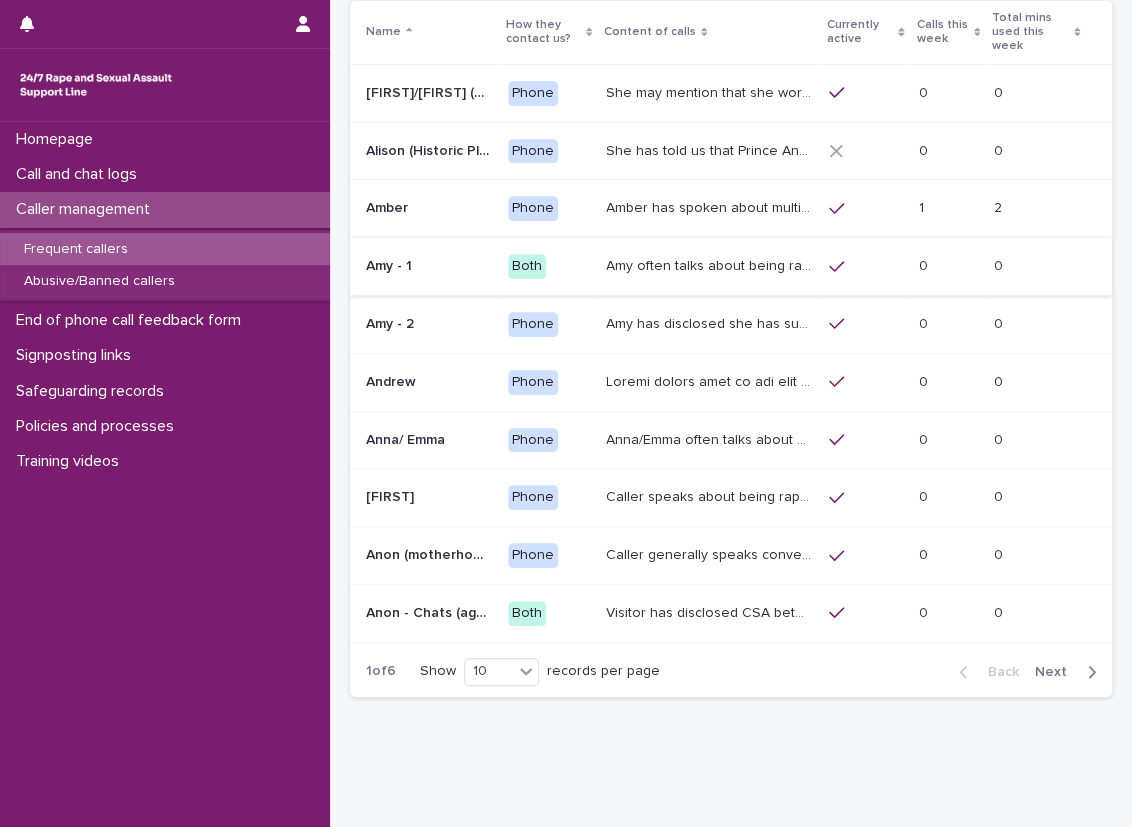 scroll, scrollTop: 0, scrollLeft: 0, axis: both 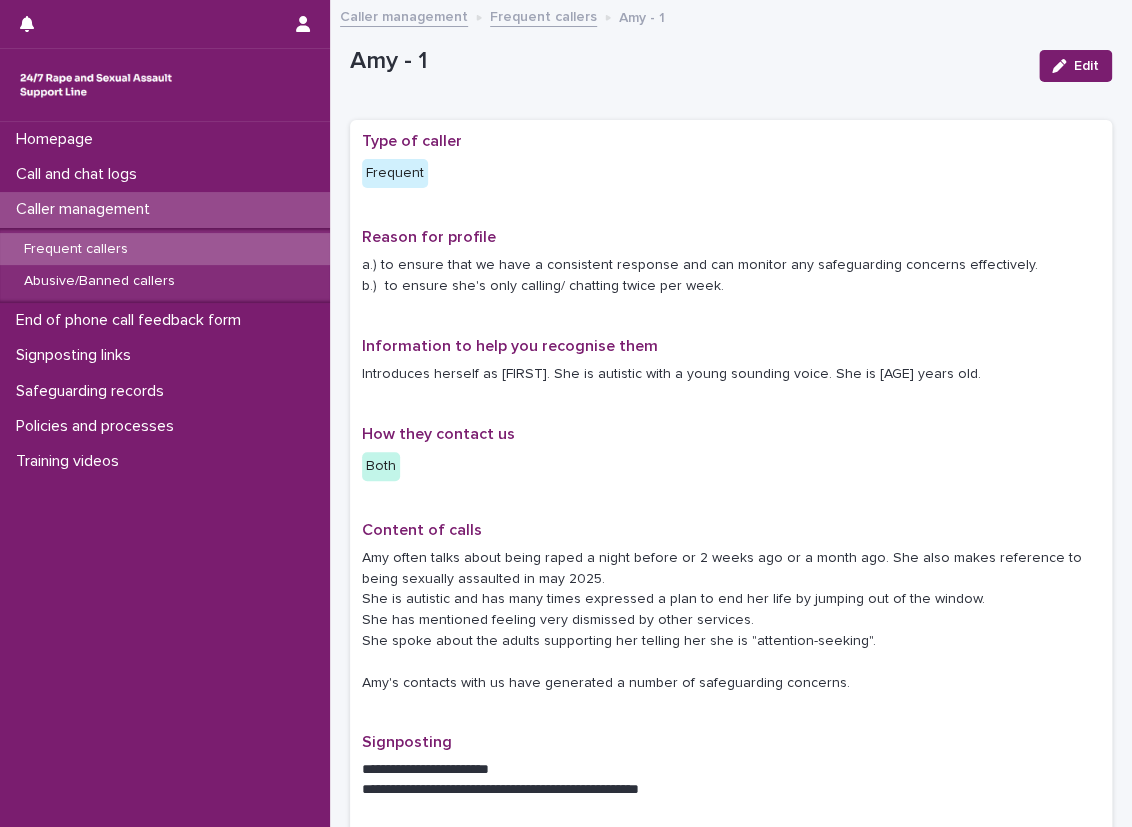 click on "Type of caller Frequent Reason for profile a.) to ensure that we have a consistent response and can monitor any safeguarding concerns effectively.
b.)  to ensure she's only calling/ chatting twice per week. Information to help you recognise them Introduces herself as [FIRST]. She is autistic with a young sounding voice. She is [AGE] years old. How they contact us Both Content of calls [FIRST] often talks about being raped a night before or 2 weeks ago or a month ago. She also makes reference to being sexually assaulted in [MONTH] [YEAR].
She is autistic and has many times expressed a plan to end her life by jumping out of the window.
She has mentioned feeling very dismissed by other services.
She spoke about the adults supporting her telling her she is "attention-seeking".
[FIRST]'s contacts with us have generated a number of safeguarding concerns.   [REDACTED] [REDACTED]                                         •••" at bounding box center (731, 621) 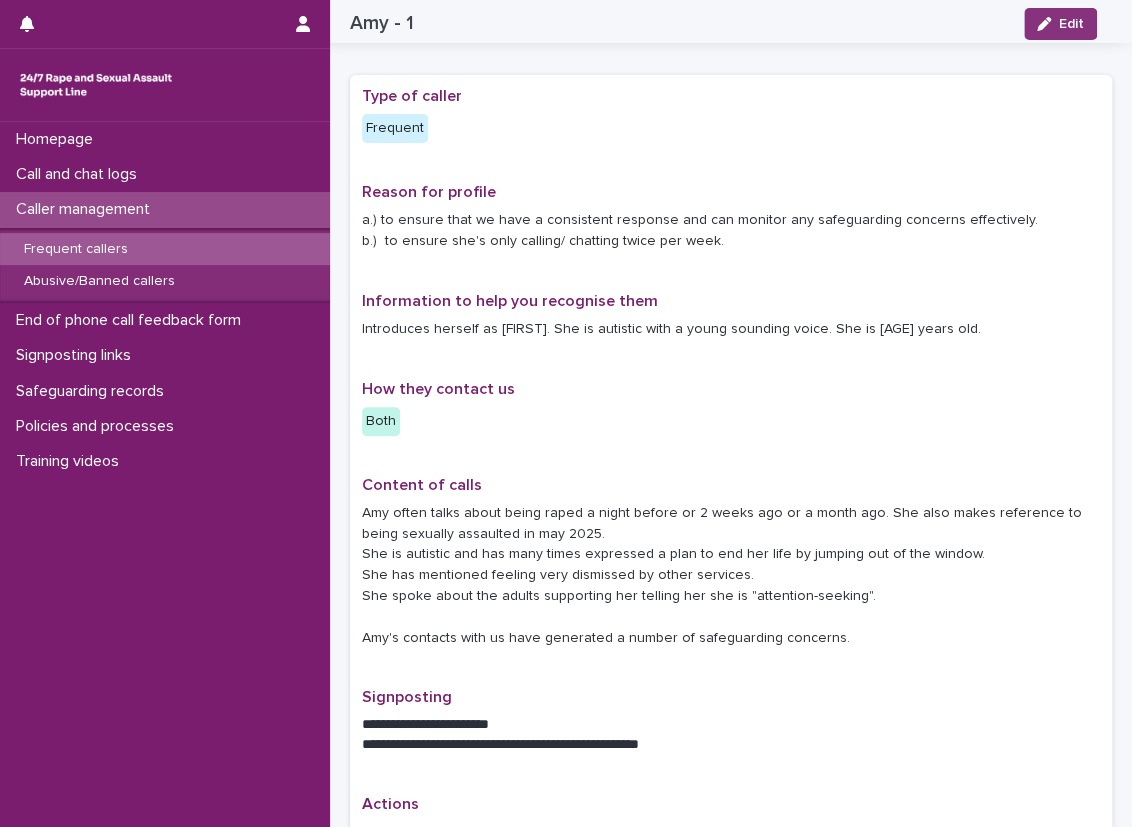 scroll, scrollTop: 0, scrollLeft: 0, axis: both 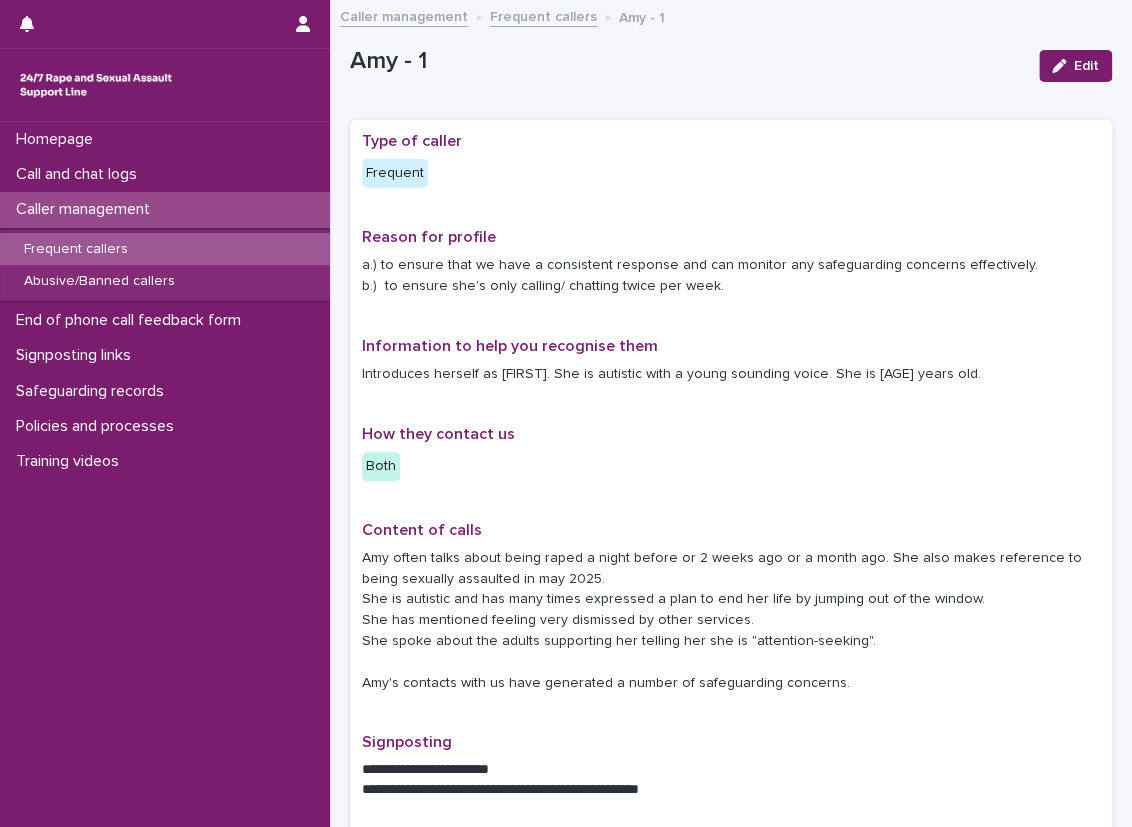 drag, startPoint x: 679, startPoint y: 694, endPoint x: 881, endPoint y: 699, distance: 202.06187 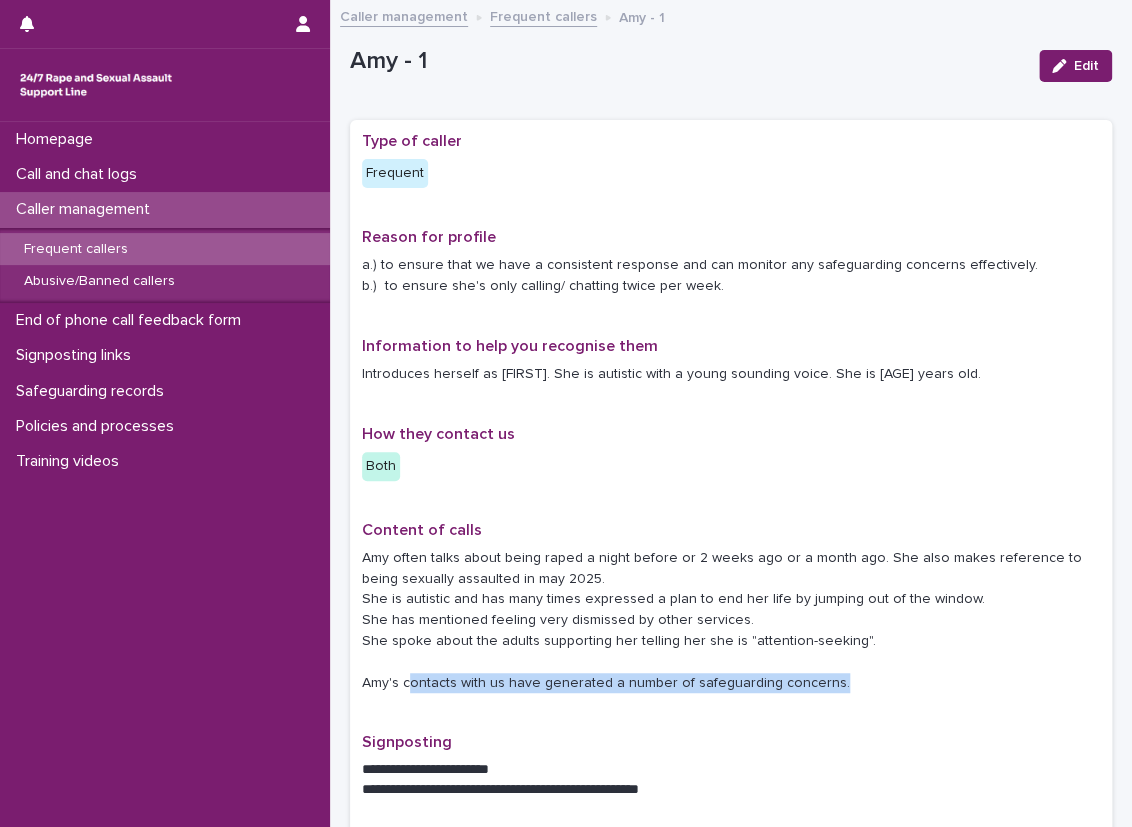 drag, startPoint x: 824, startPoint y: 683, endPoint x: 406, endPoint y: 683, distance: 418 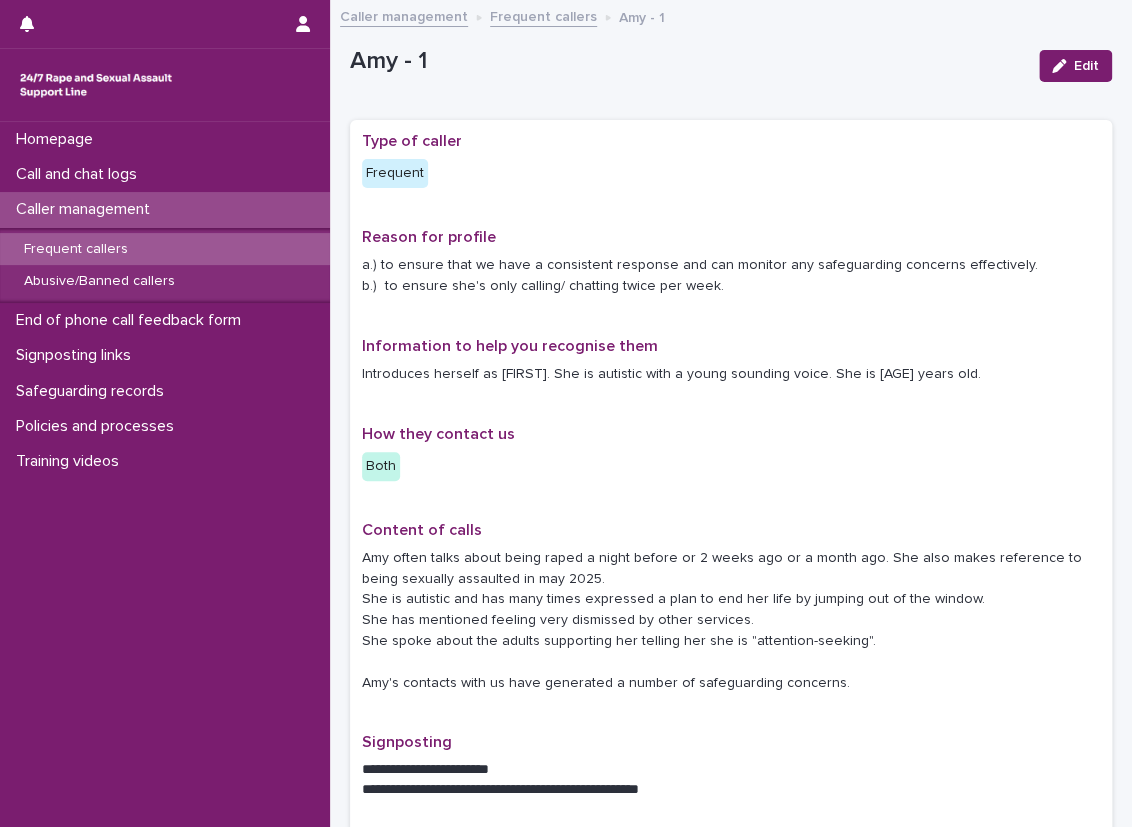 click on "Amy often talks about being raped a night before or 2 weeks ago or a month ago. She also makes reference to being sexually assaulted in may 2025.
She is autistic and has many times expressed a plan to end her life by jumping out of the window.
She has mentioned feeling very dismissed by other services.
She spoke about the adults supporting her telling her she is "attention-seeking".
Amy's contacts with us have generated a number of safeguarding concerns." at bounding box center [731, 621] 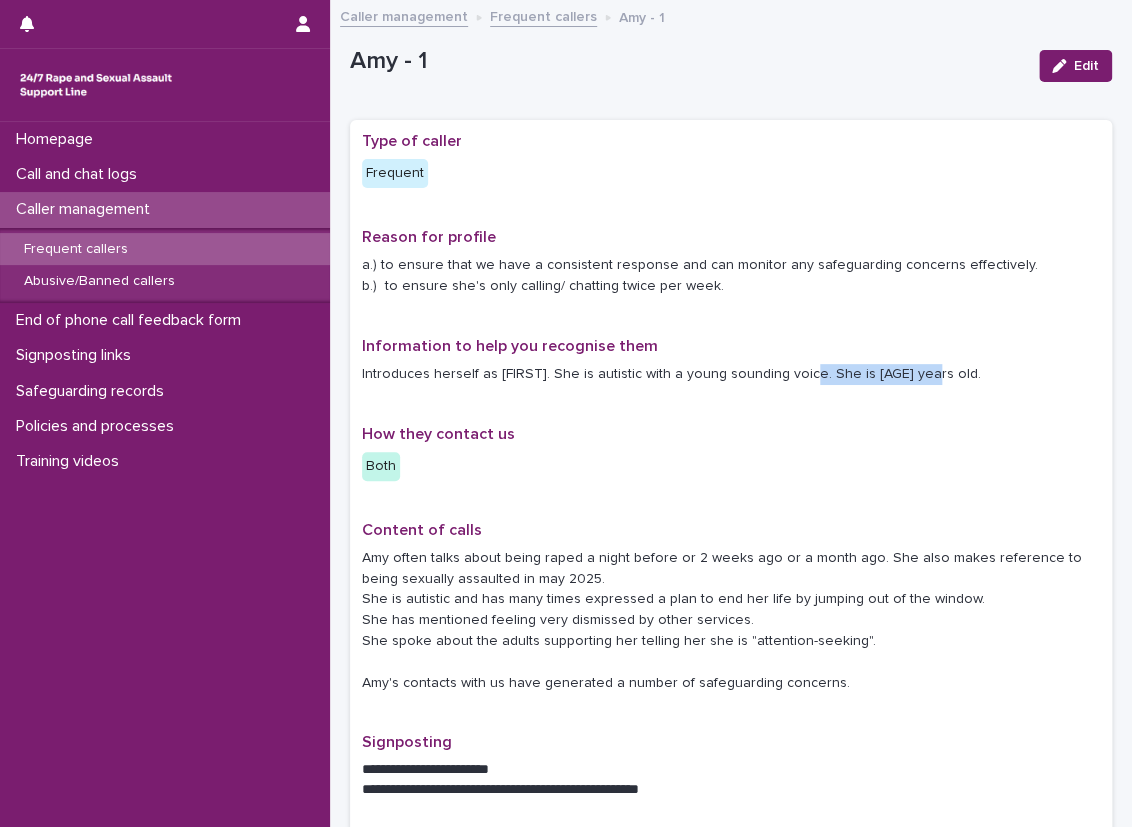 drag, startPoint x: 896, startPoint y: 388, endPoint x: 801, endPoint y: 375, distance: 95.885345 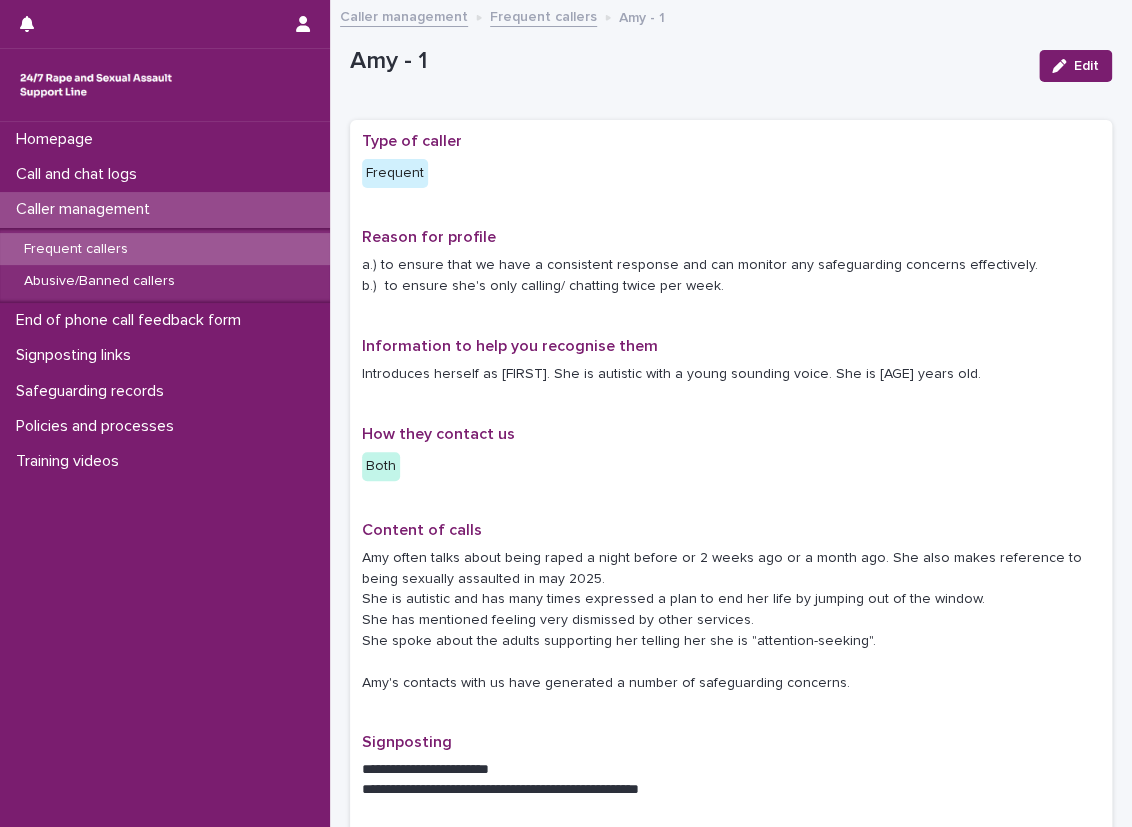 drag, startPoint x: 801, startPoint y: 375, endPoint x: 789, endPoint y: 400, distance: 27.730848 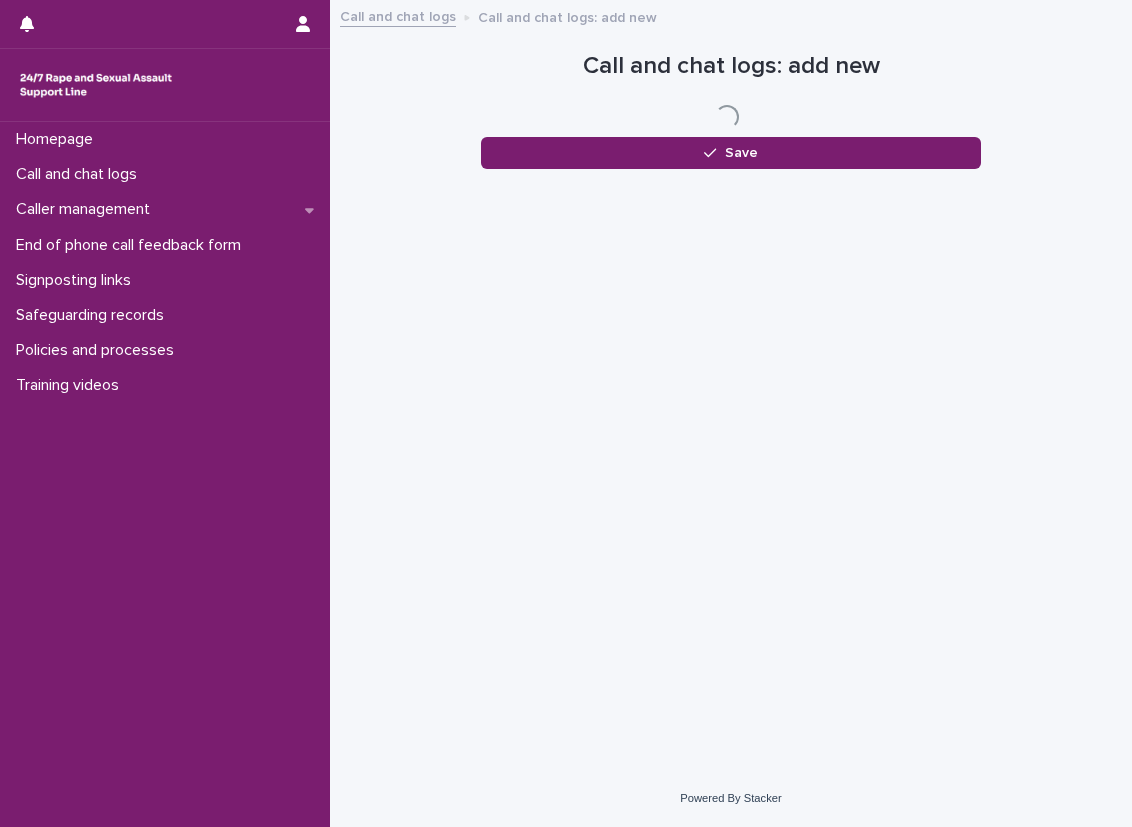 scroll, scrollTop: 0, scrollLeft: 0, axis: both 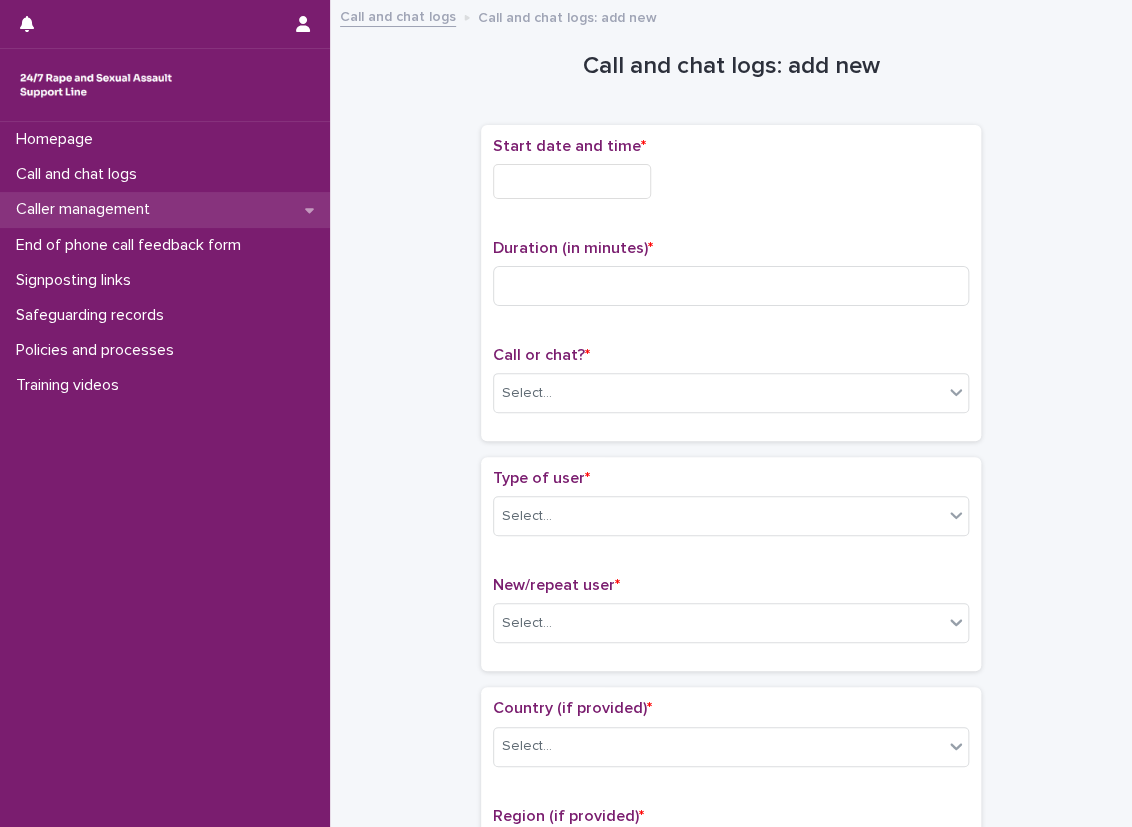 click on "Caller management" at bounding box center [165, 209] 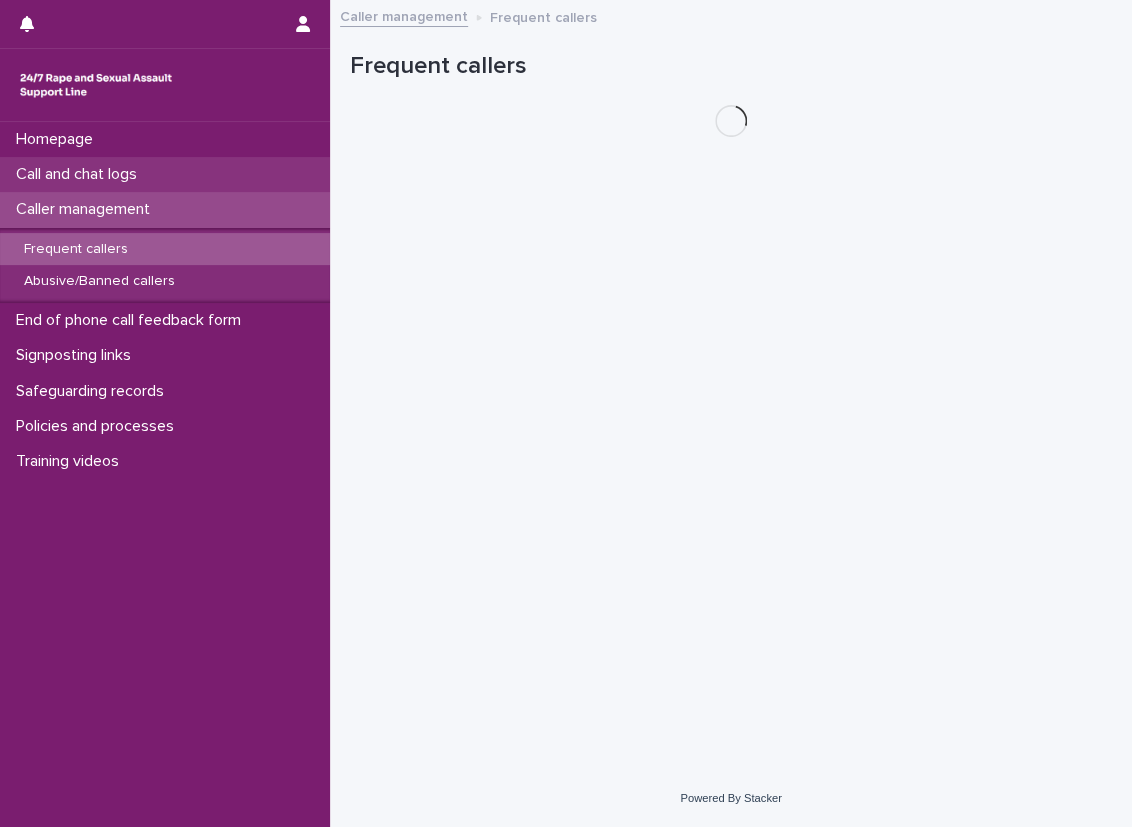click on "Call and chat logs" at bounding box center (165, 174) 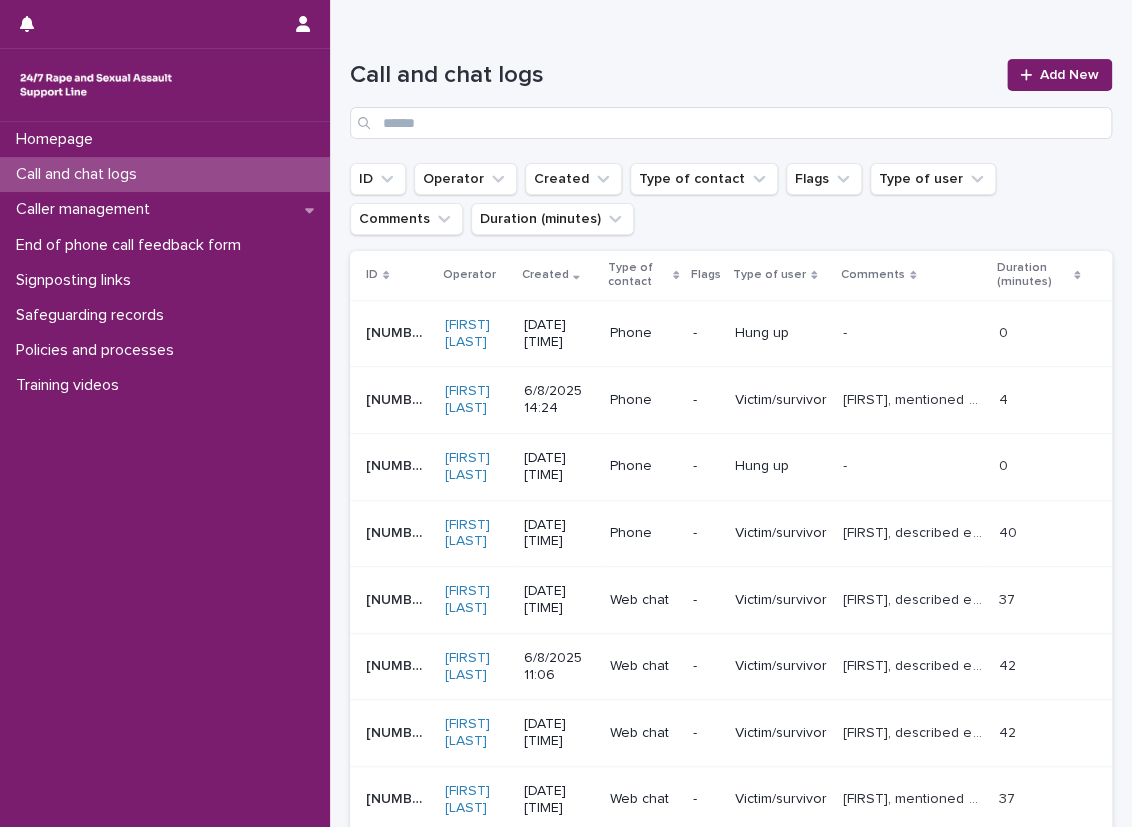 scroll, scrollTop: 0, scrollLeft: 0, axis: both 